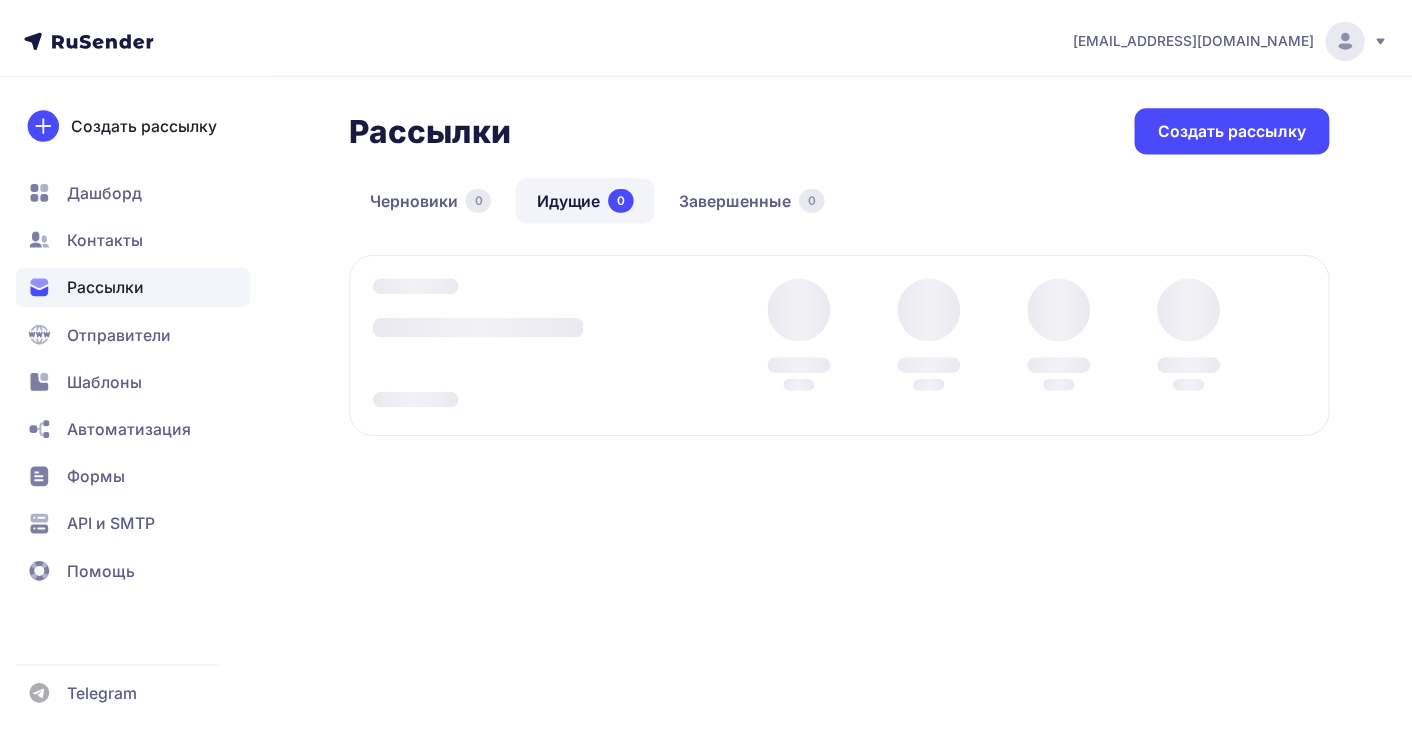 scroll, scrollTop: 0, scrollLeft: 0, axis: both 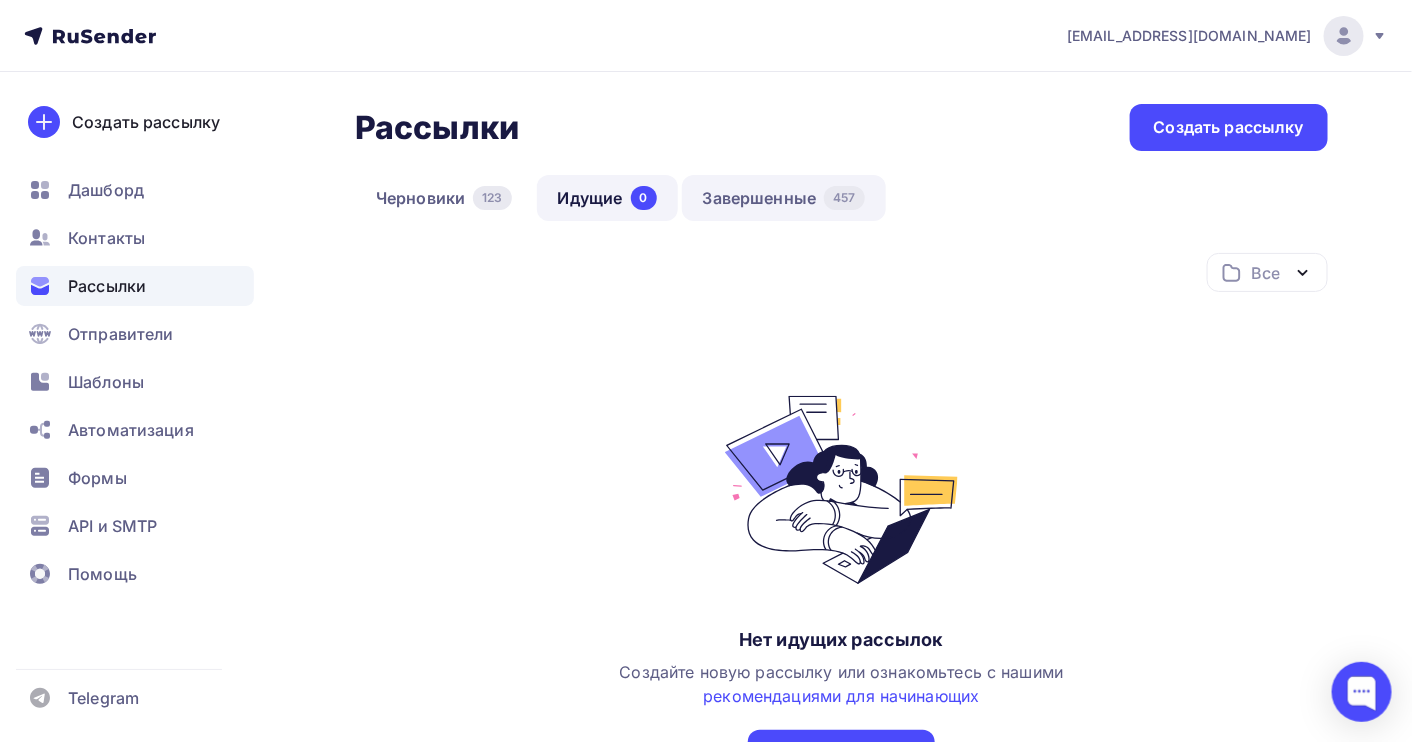 click on "Завершенные
457" at bounding box center (784, 198) 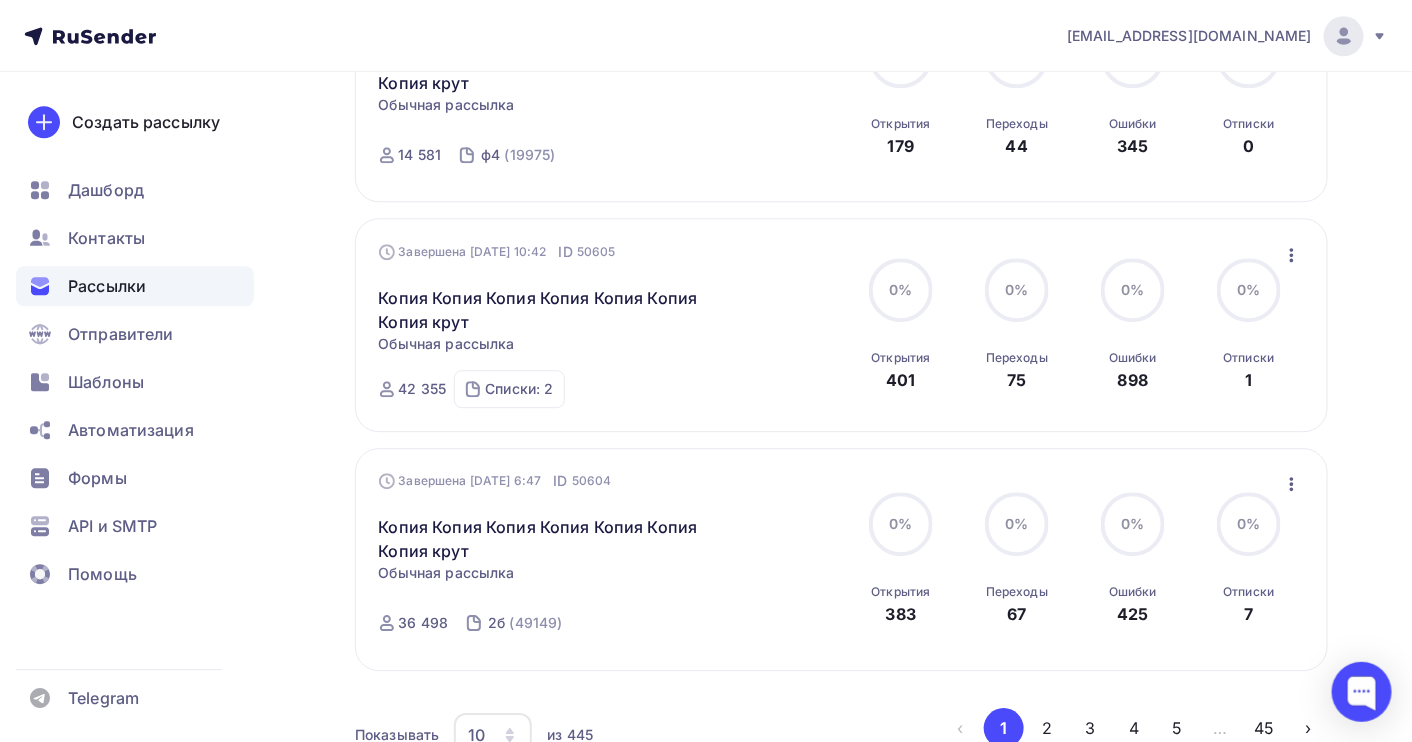 scroll, scrollTop: 1909, scrollLeft: 0, axis: vertical 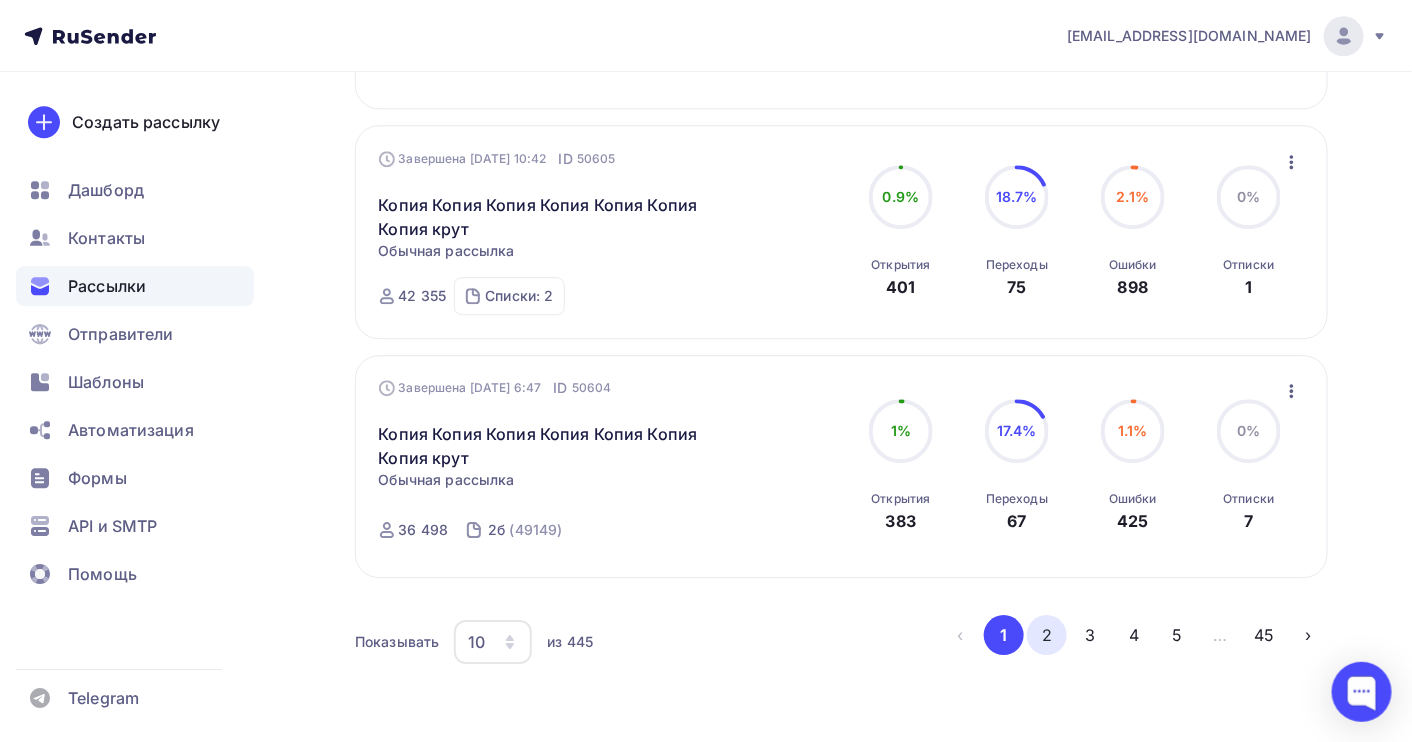 click on "2" at bounding box center (1047, 635) 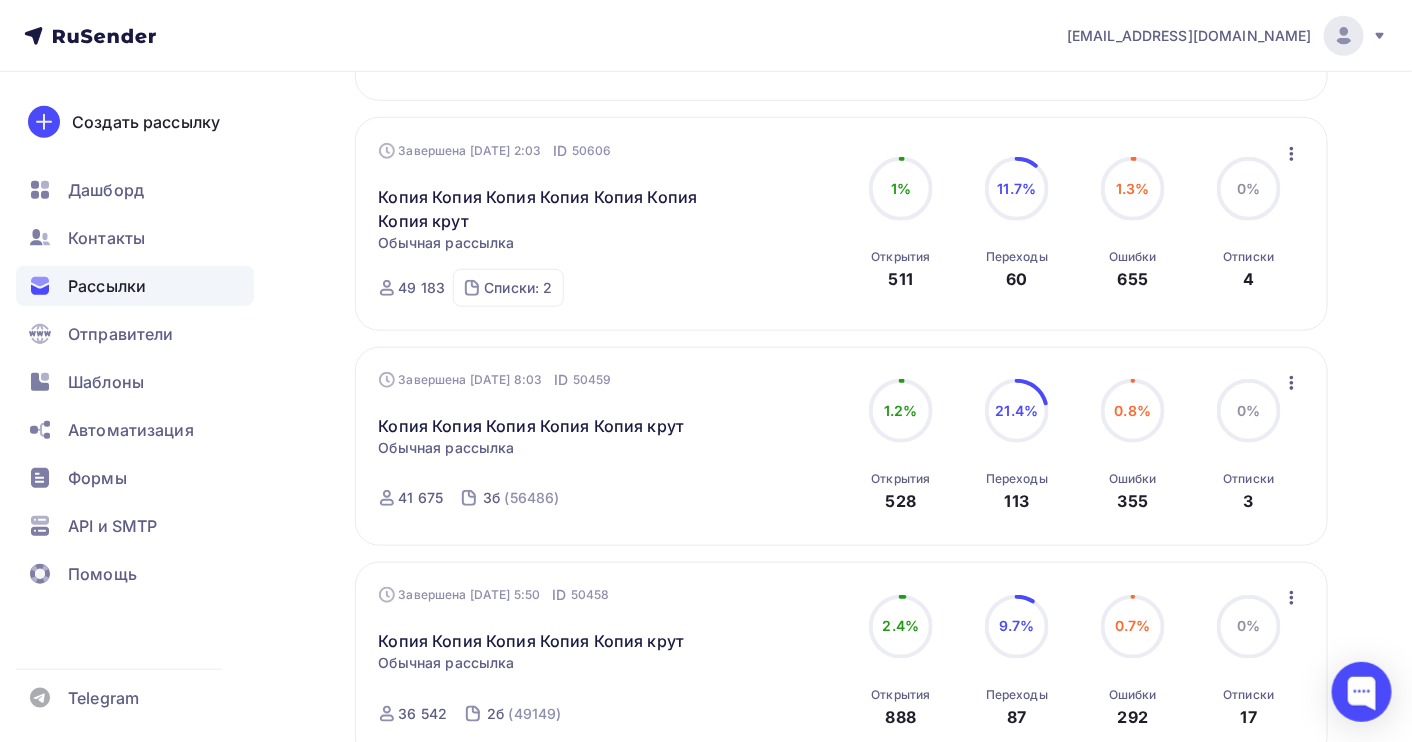 scroll, scrollTop: 0, scrollLeft: 0, axis: both 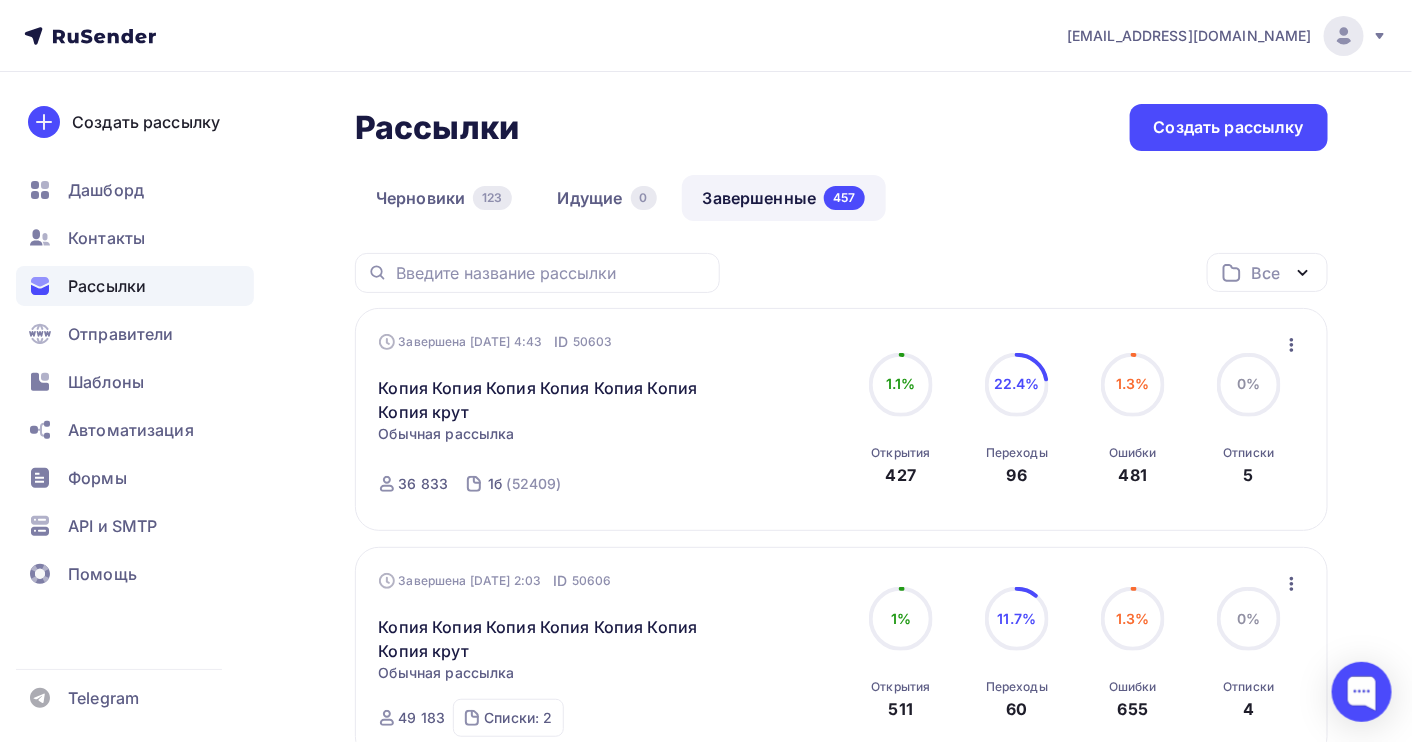 click 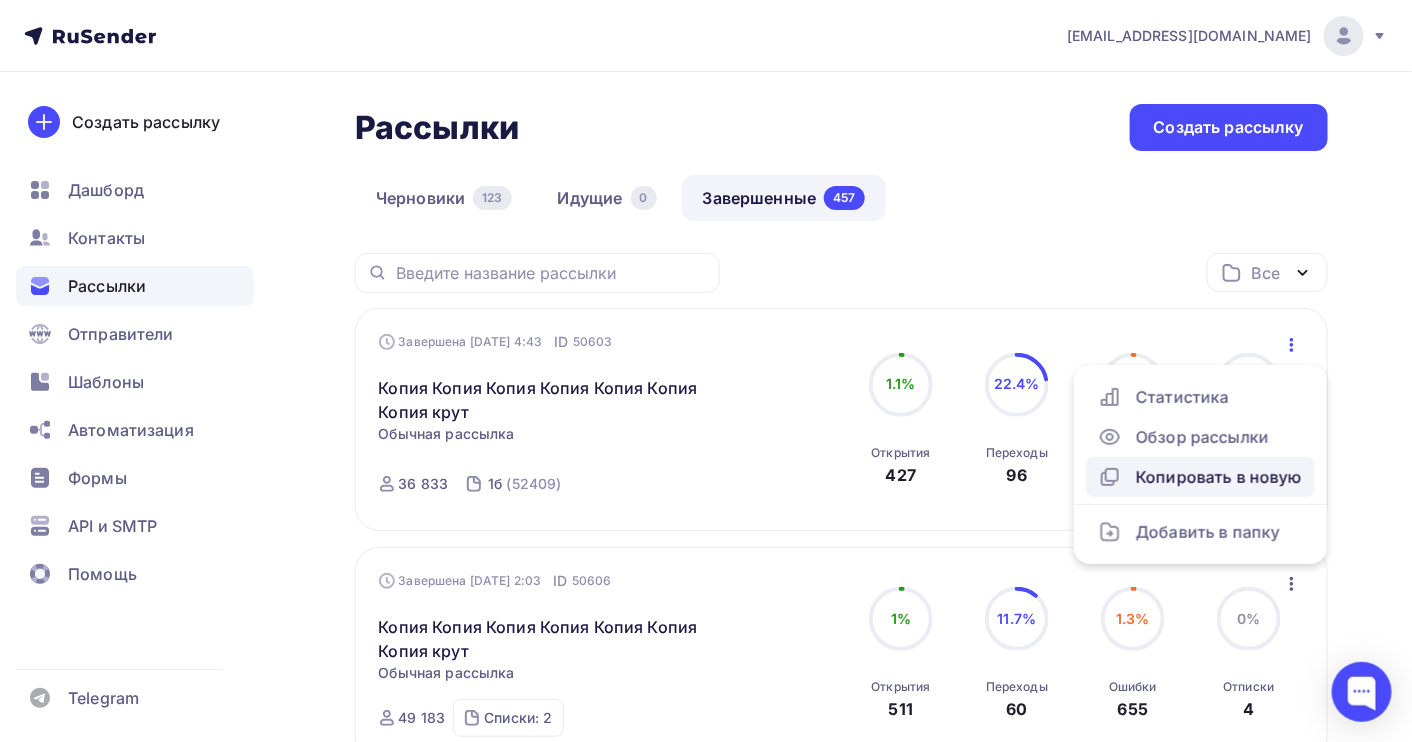 click on "Копировать в новую" at bounding box center [1200, 477] 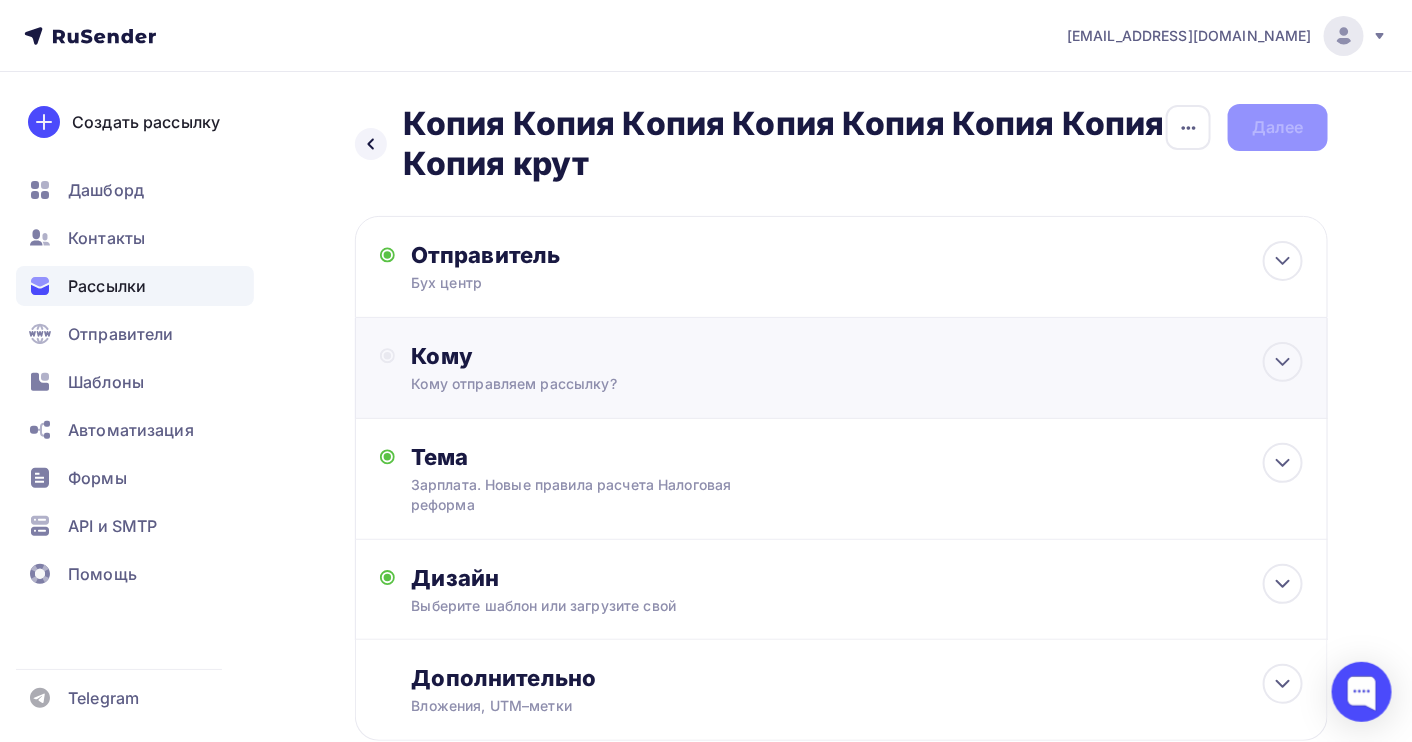 click on "Кому" at bounding box center [857, 356] 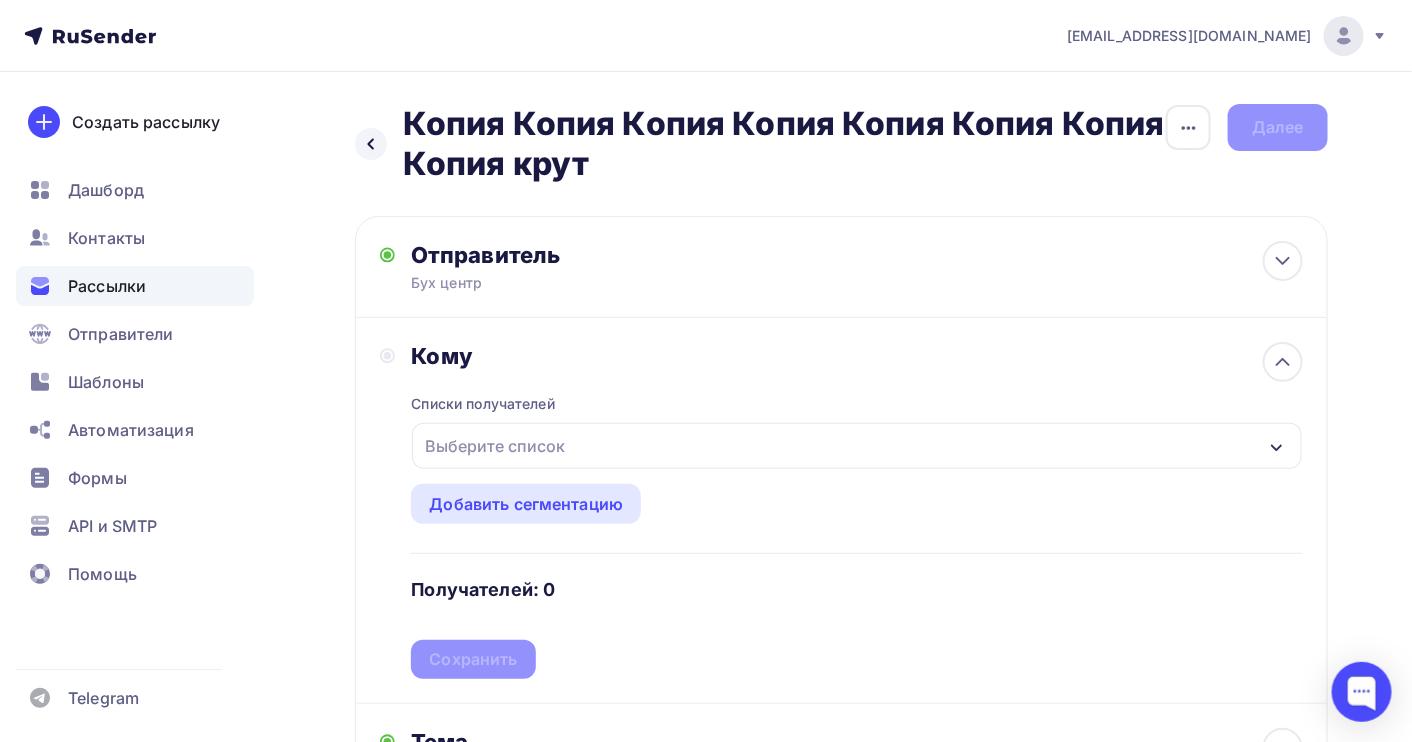 click on "Выберите список" at bounding box center (495, 446) 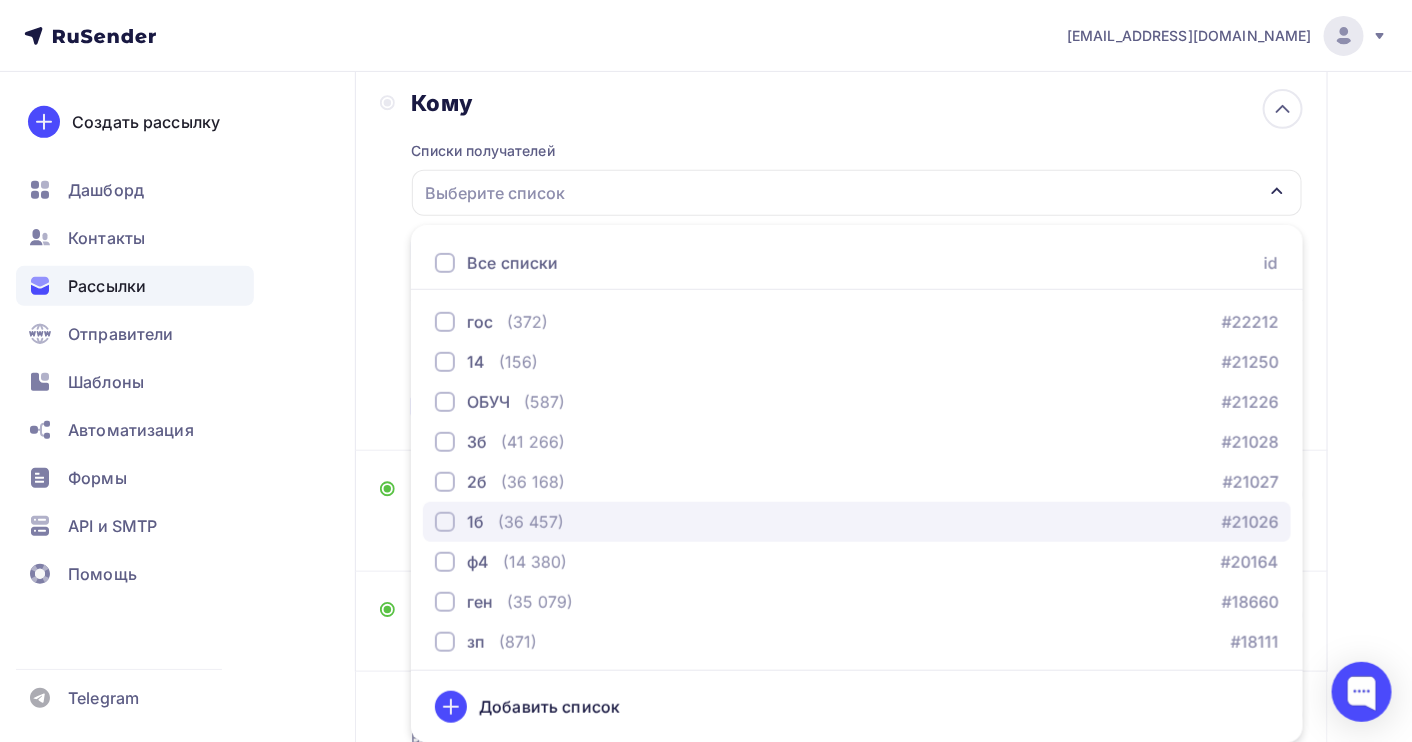 click on "(36 457)" at bounding box center (531, 522) 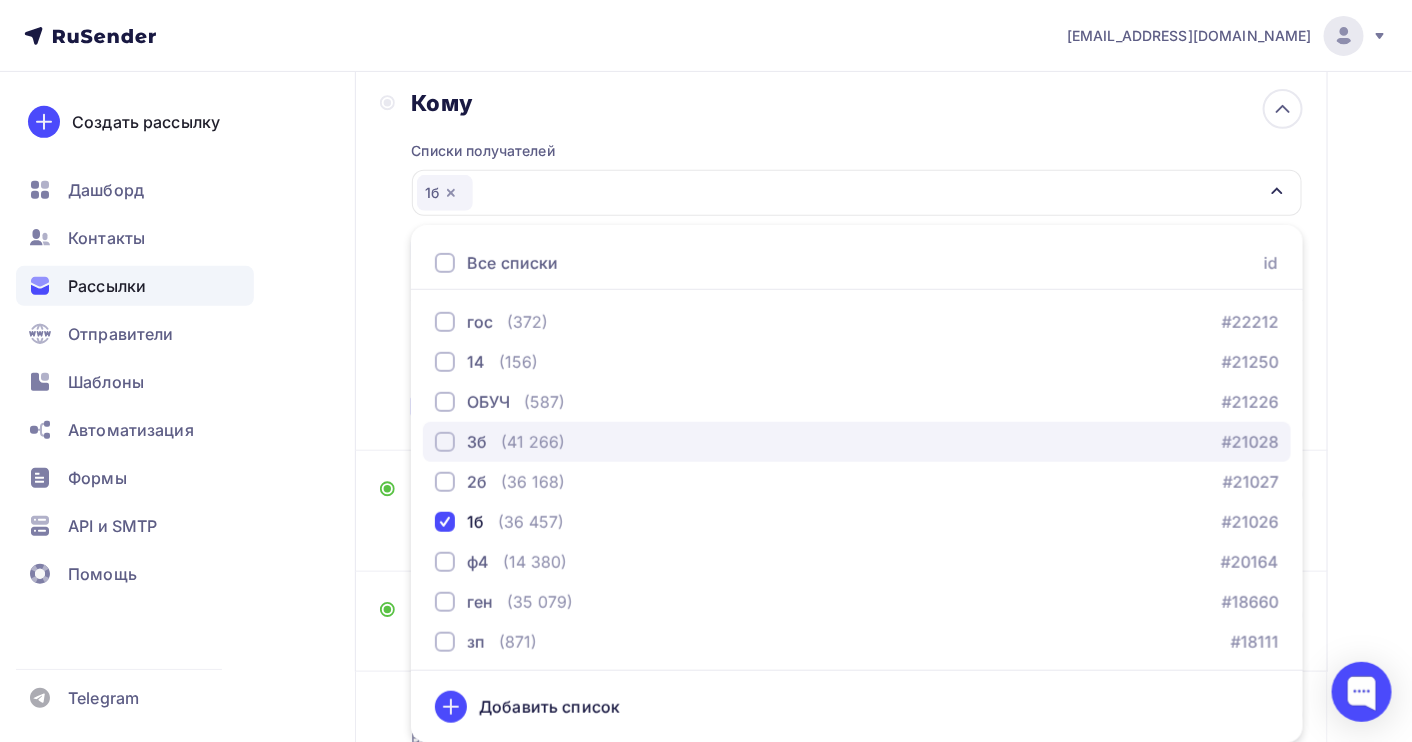 click on "3б
(41 266)" at bounding box center [500, 442] 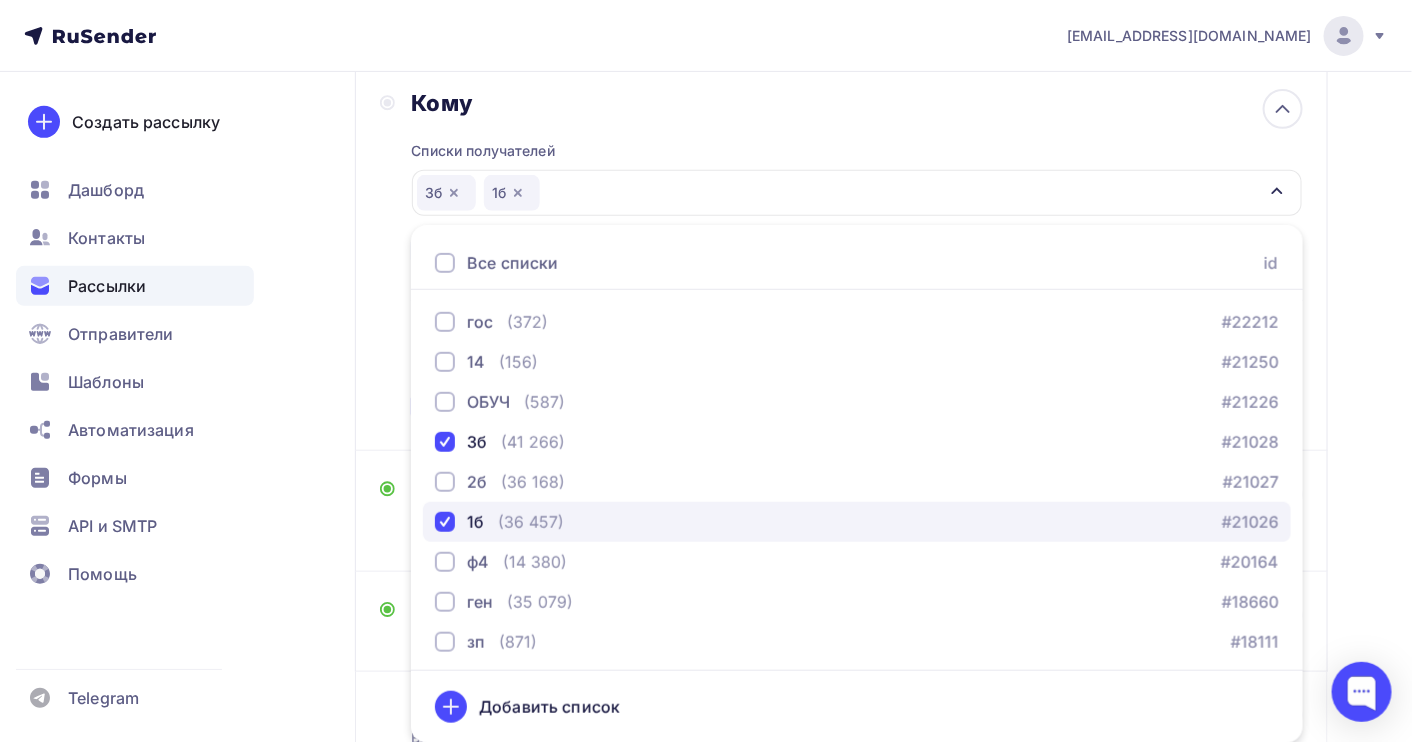 click on "1б" at bounding box center (475, 522) 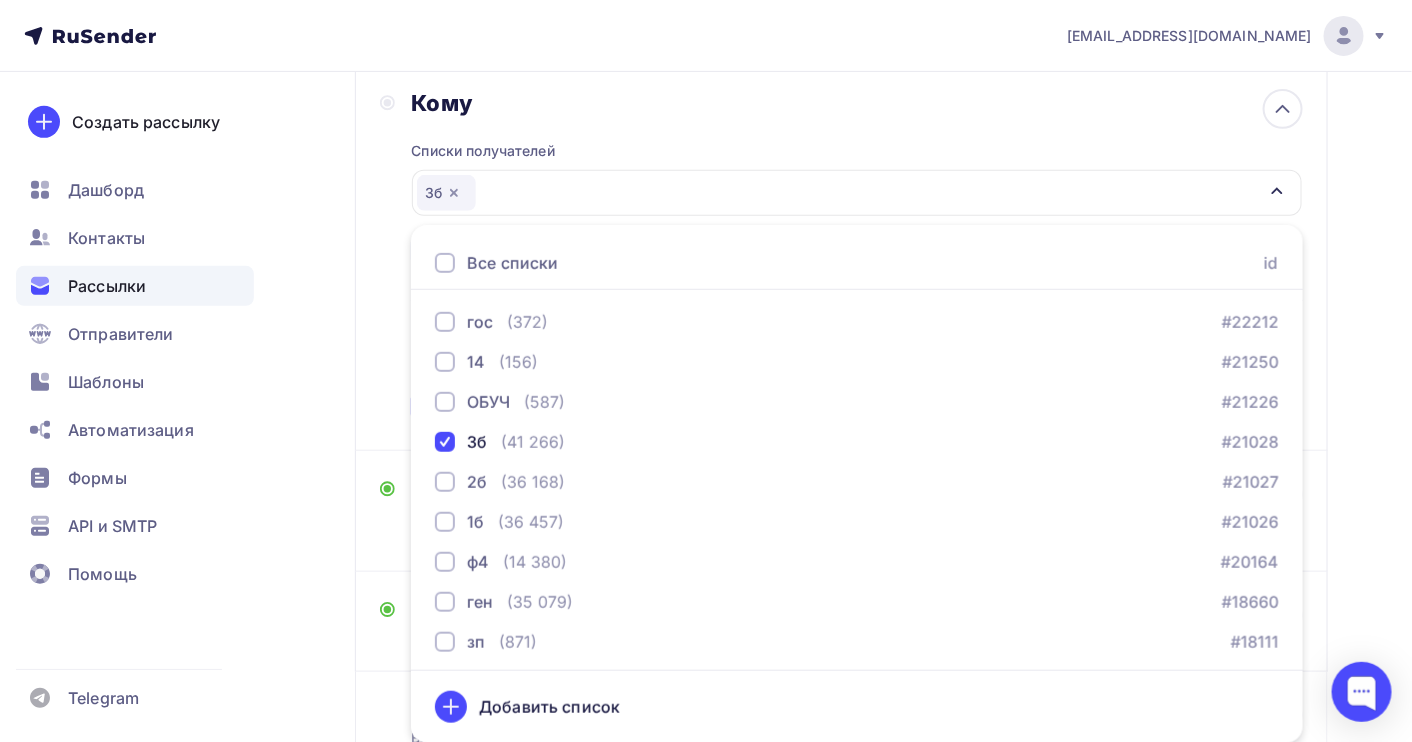 click on "Назад
Копия Копия Копия Копия Копия Копия Копия Копия крут
Копия Копия Копия Копия Копия Копия Копия Копия крут
Закончить позже
Переименовать рассылку
Удалить
Далее
Отправитель
Бух центр
Email  *
[EMAIL_ADDRESS][DOMAIN_NAME]
[EMAIL_ADDRESS][DOMAIN_NAME]           [EMAIL_ADDRESS][DOMAIN_NAME]               Добавить отправителя
Рекомендуем  добавить почту на домене , чтобы рассылка не попала в «Спам»
Имя                 Сохранить" at bounding box center [706, 360] 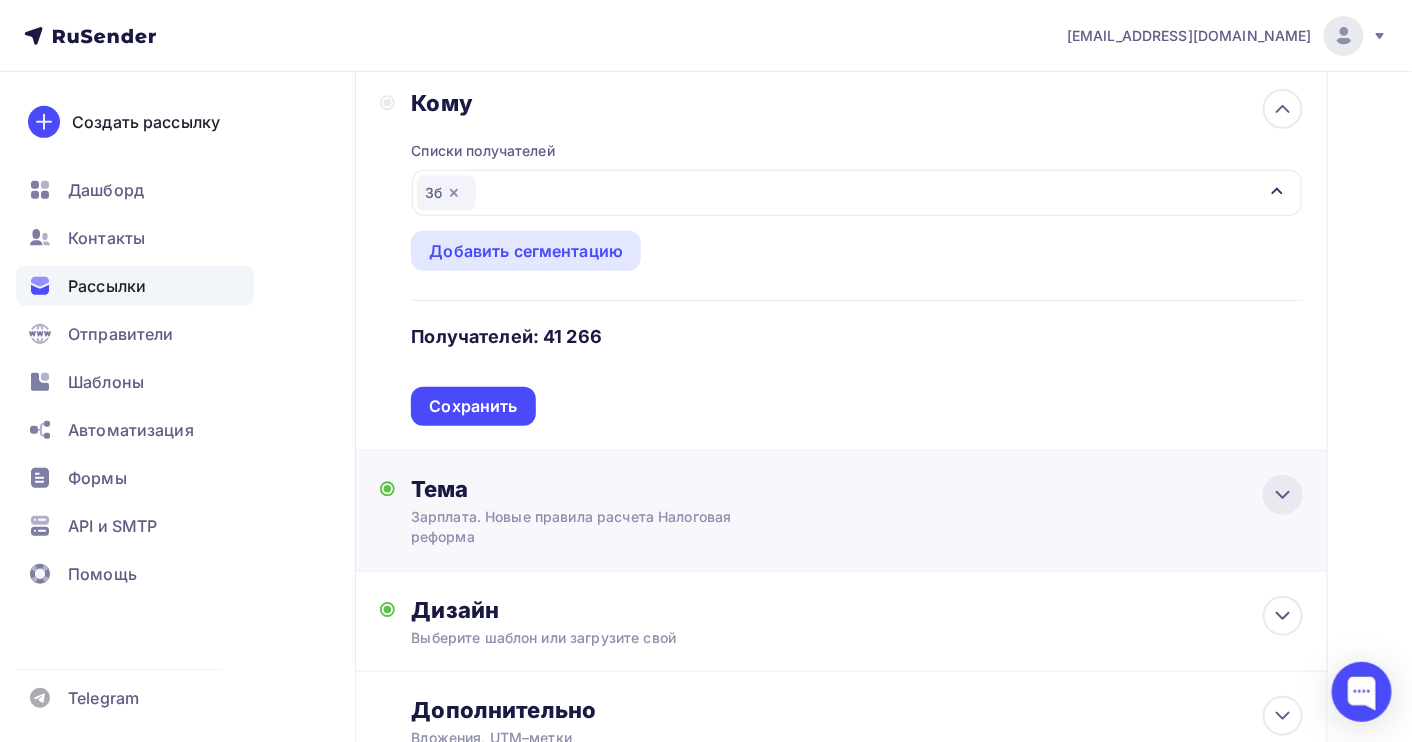 click 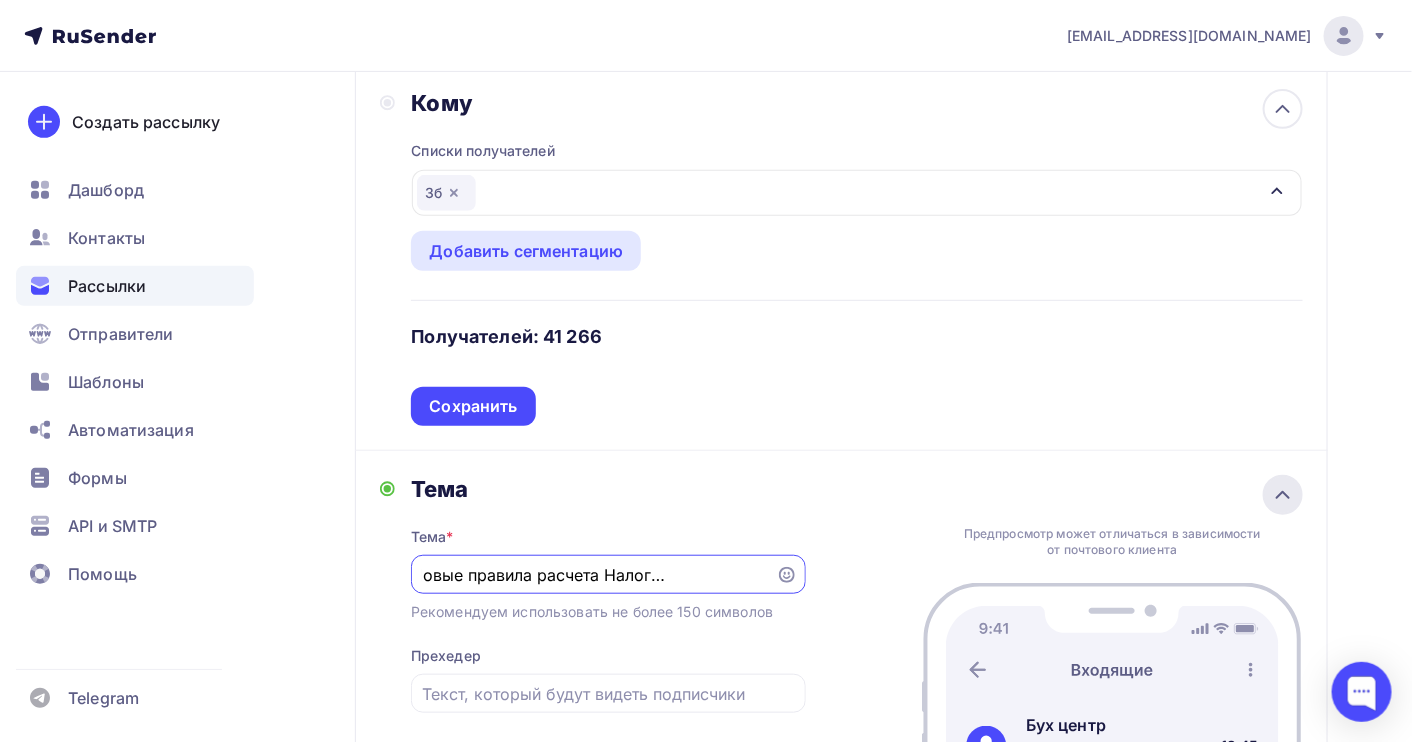 scroll, scrollTop: 0, scrollLeft: 0, axis: both 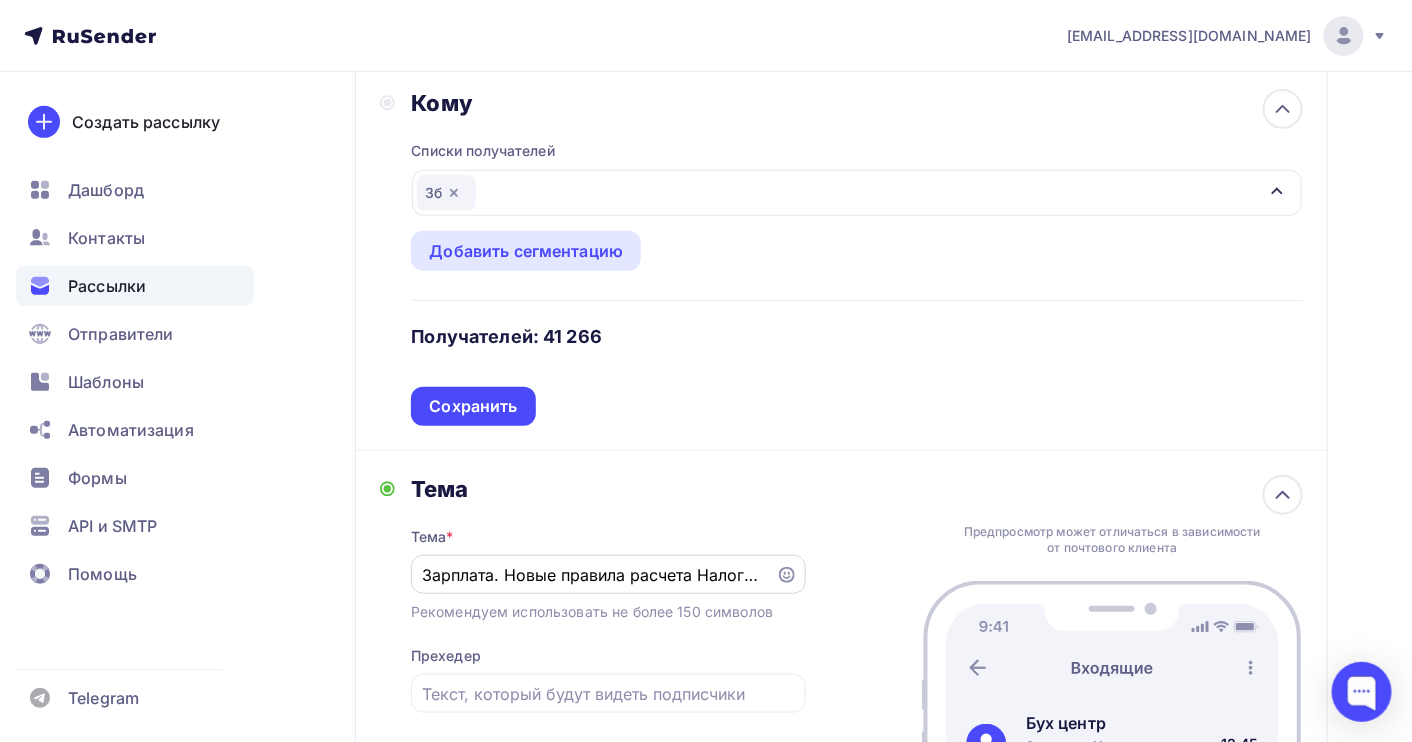 drag, startPoint x: 738, startPoint y: 572, endPoint x: 455, endPoint y: 568, distance: 283.02826 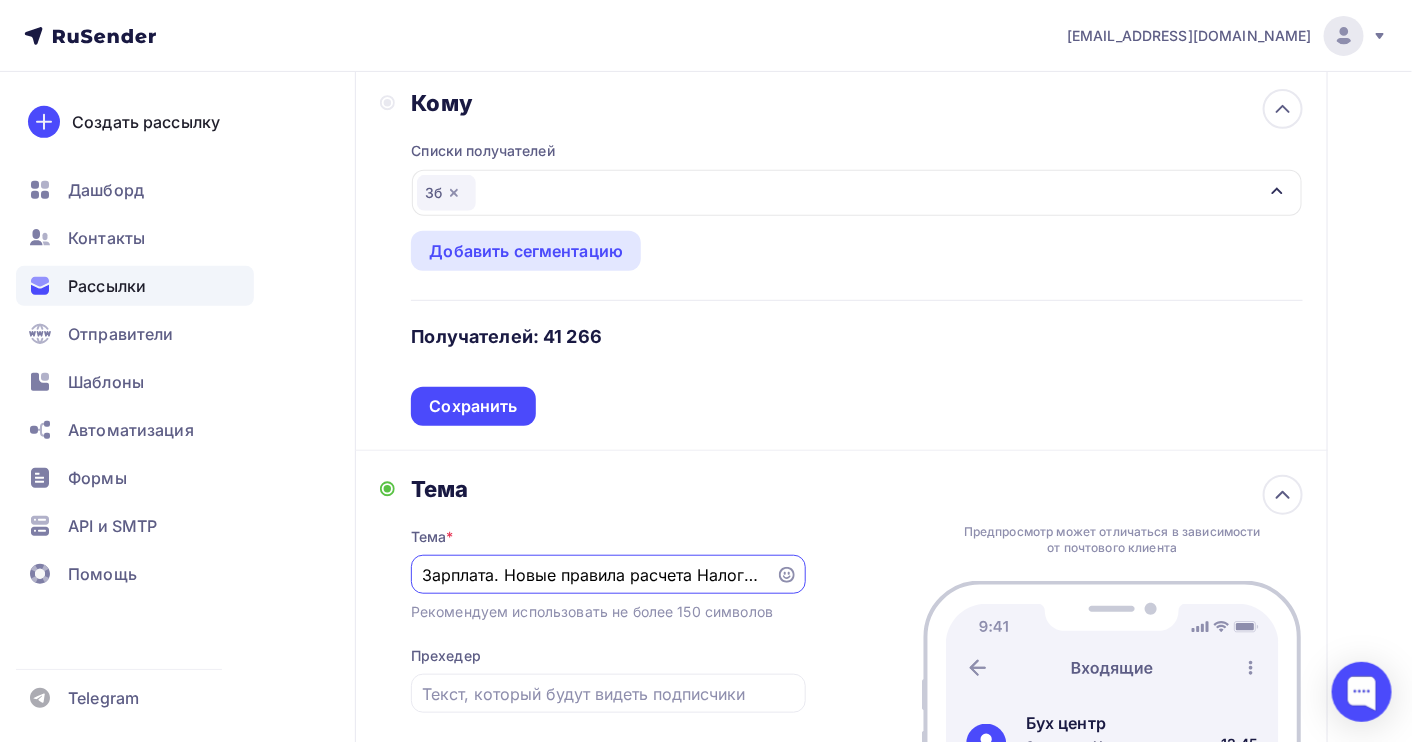 scroll, scrollTop: 0, scrollLeft: 96, axis: horizontal 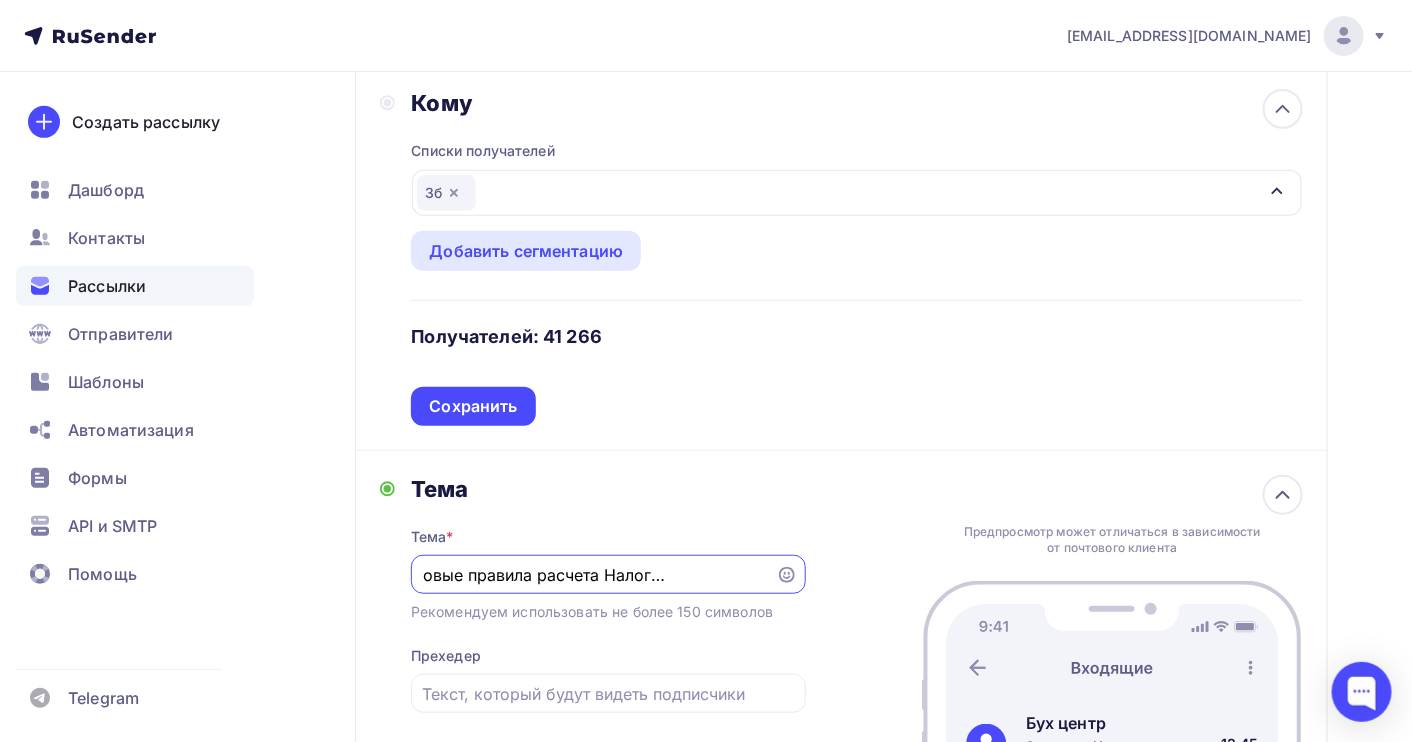 drag, startPoint x: 433, startPoint y: 573, endPoint x: 832, endPoint y: 576, distance: 399.0113 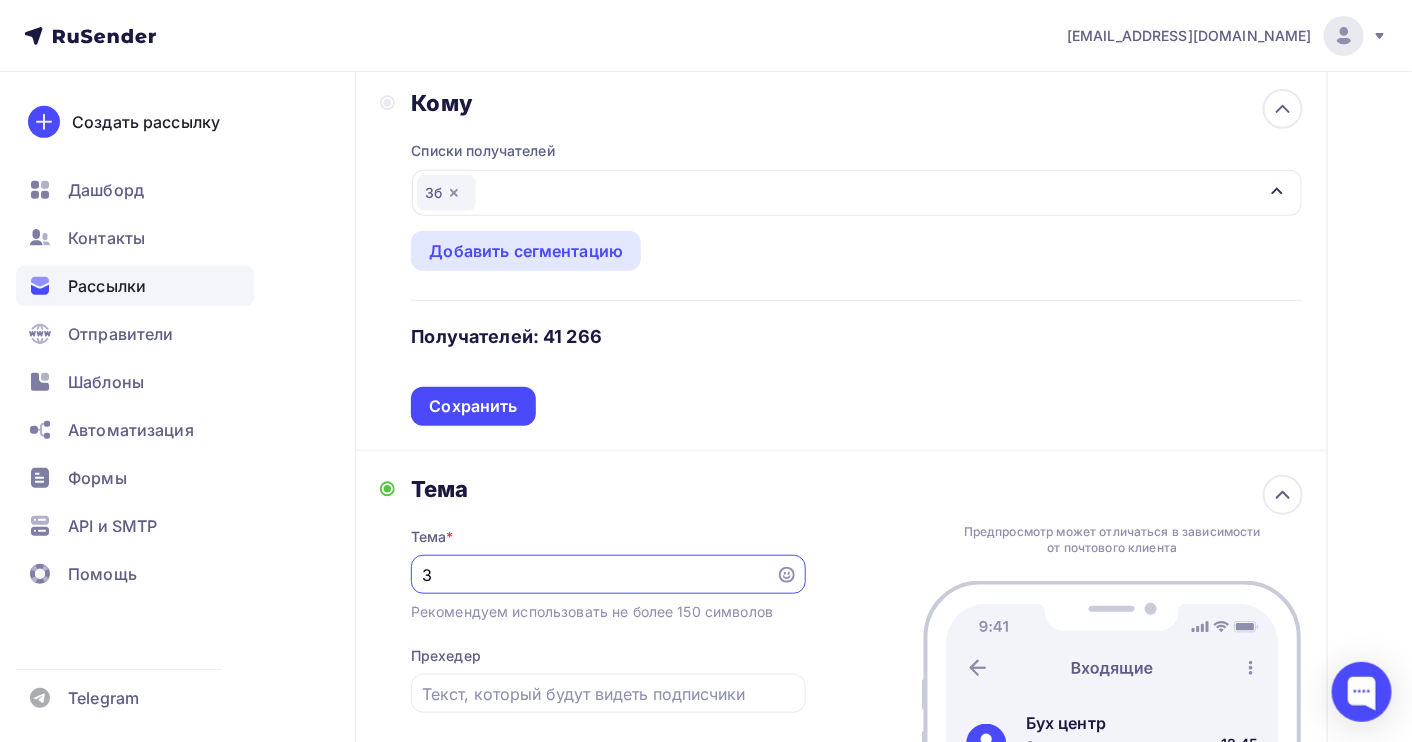 scroll, scrollTop: 0, scrollLeft: 0, axis: both 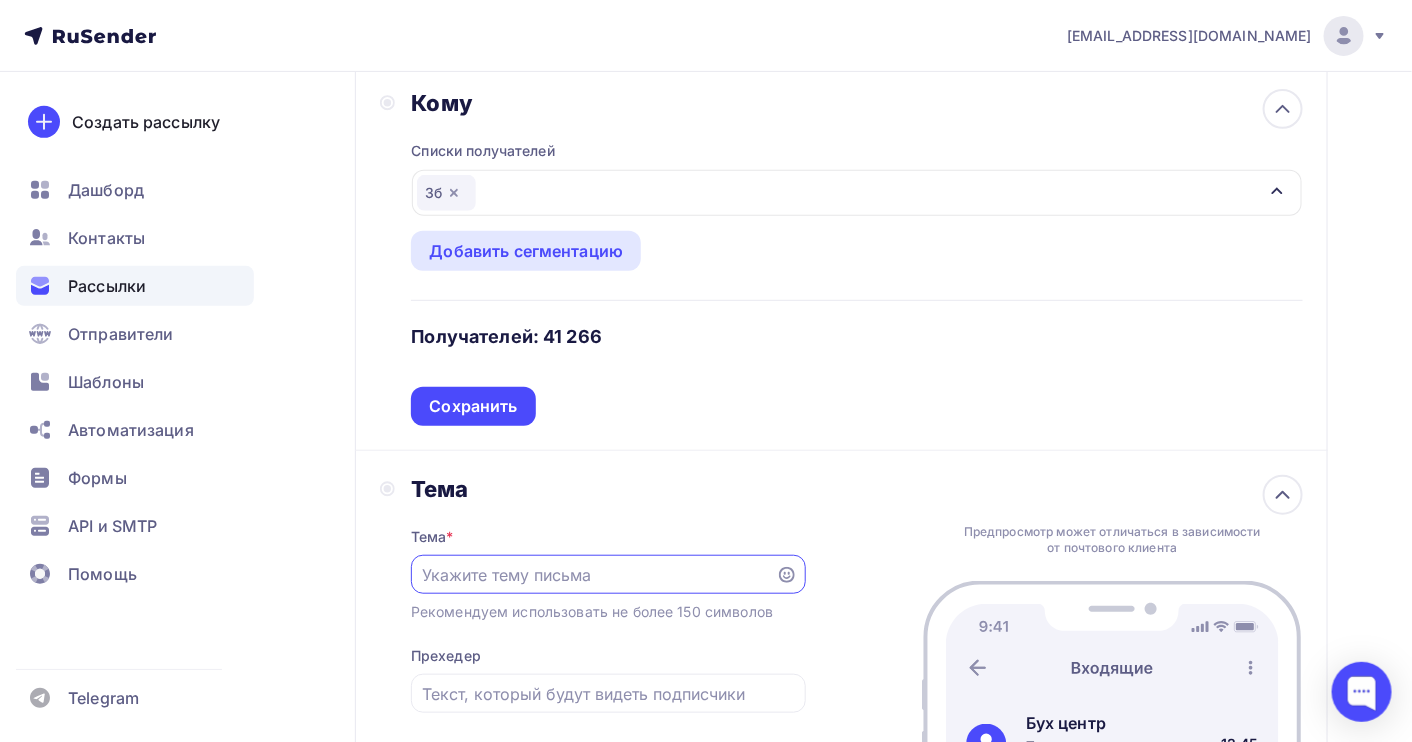 paste on "Трансфертное ценообразование: правовое регулирование, контроль и отчетность в 2025 году. Алгоритмы лучших решений с КонсультантПлюс" 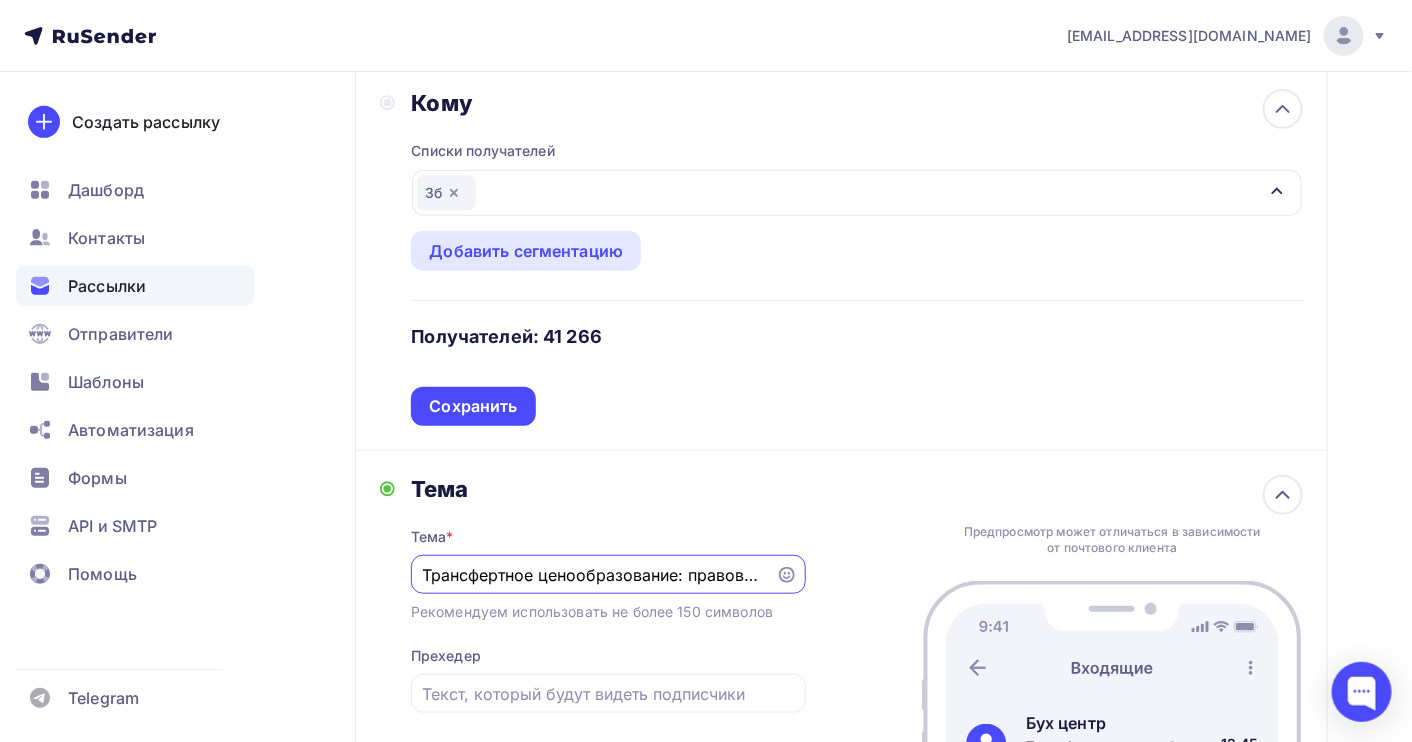 scroll, scrollTop: 0, scrollLeft: 801, axis: horizontal 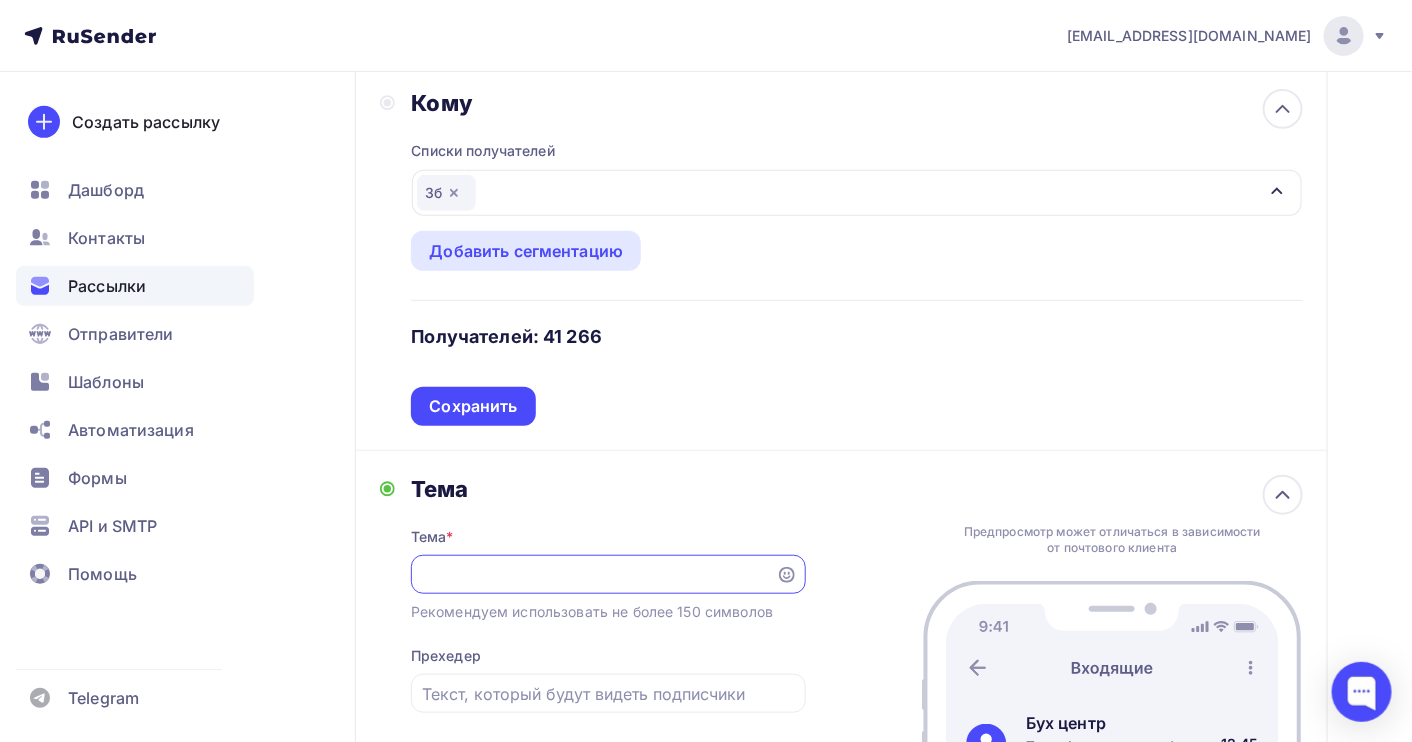drag, startPoint x: 764, startPoint y: 579, endPoint x: 720, endPoint y: 580, distance: 44.011364 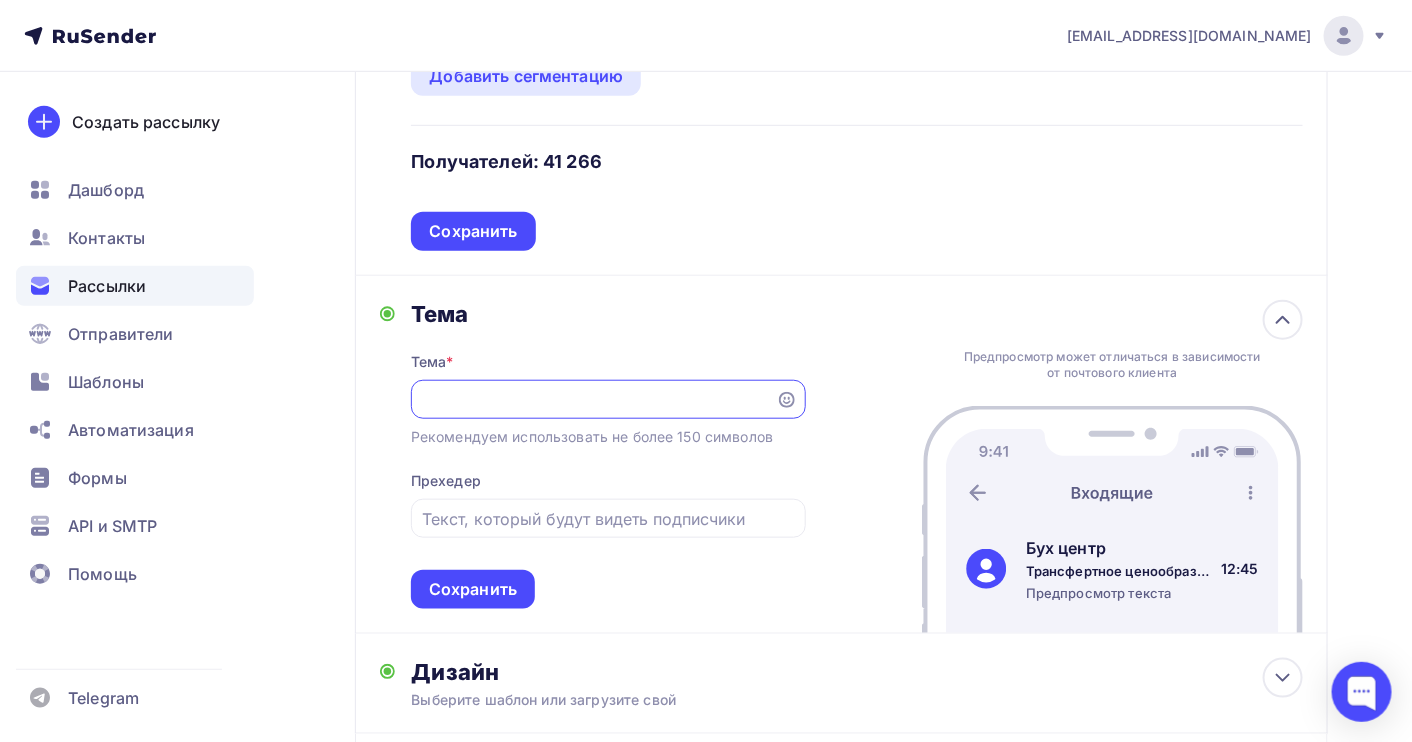 scroll, scrollTop: 520, scrollLeft: 0, axis: vertical 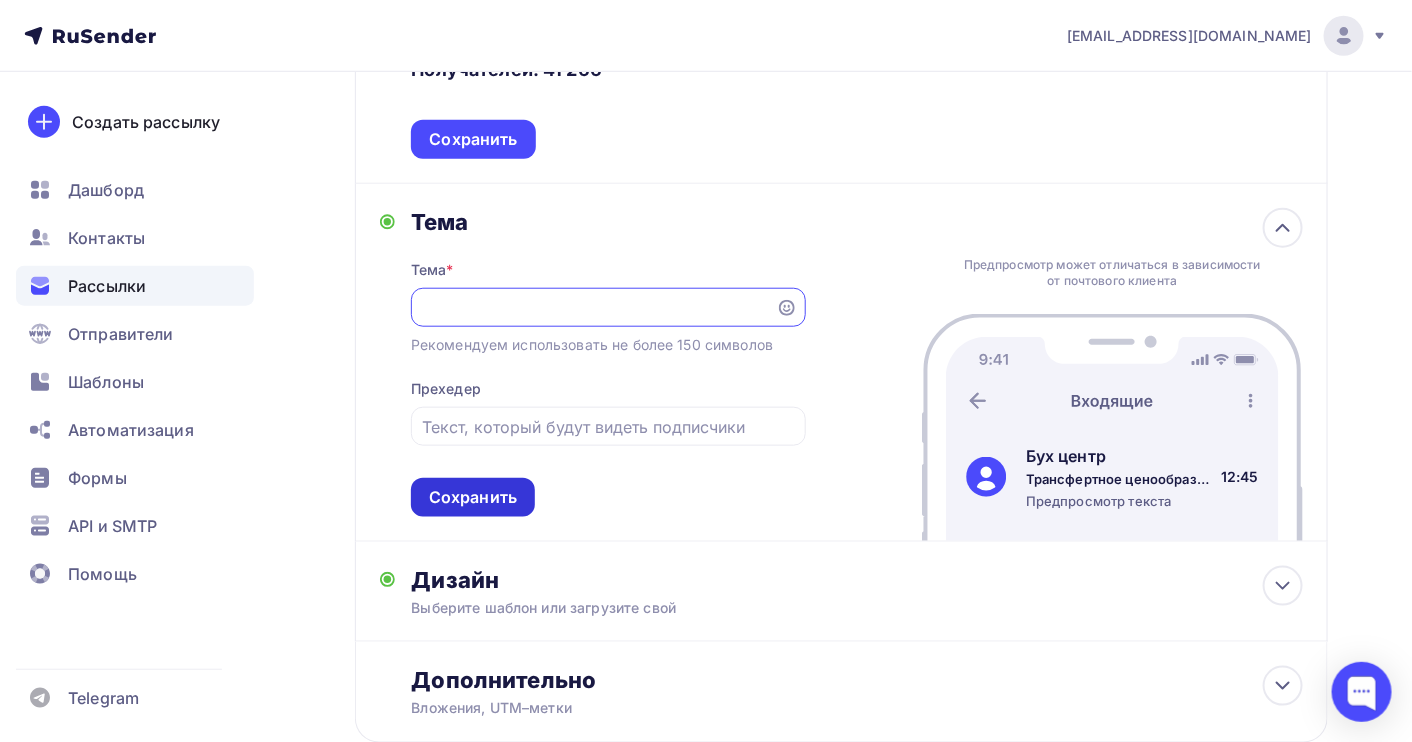 type on "Трансфертное ценообразование: правовое регулирование, контроль и отчетность в 2025 году. Алгоритмы" 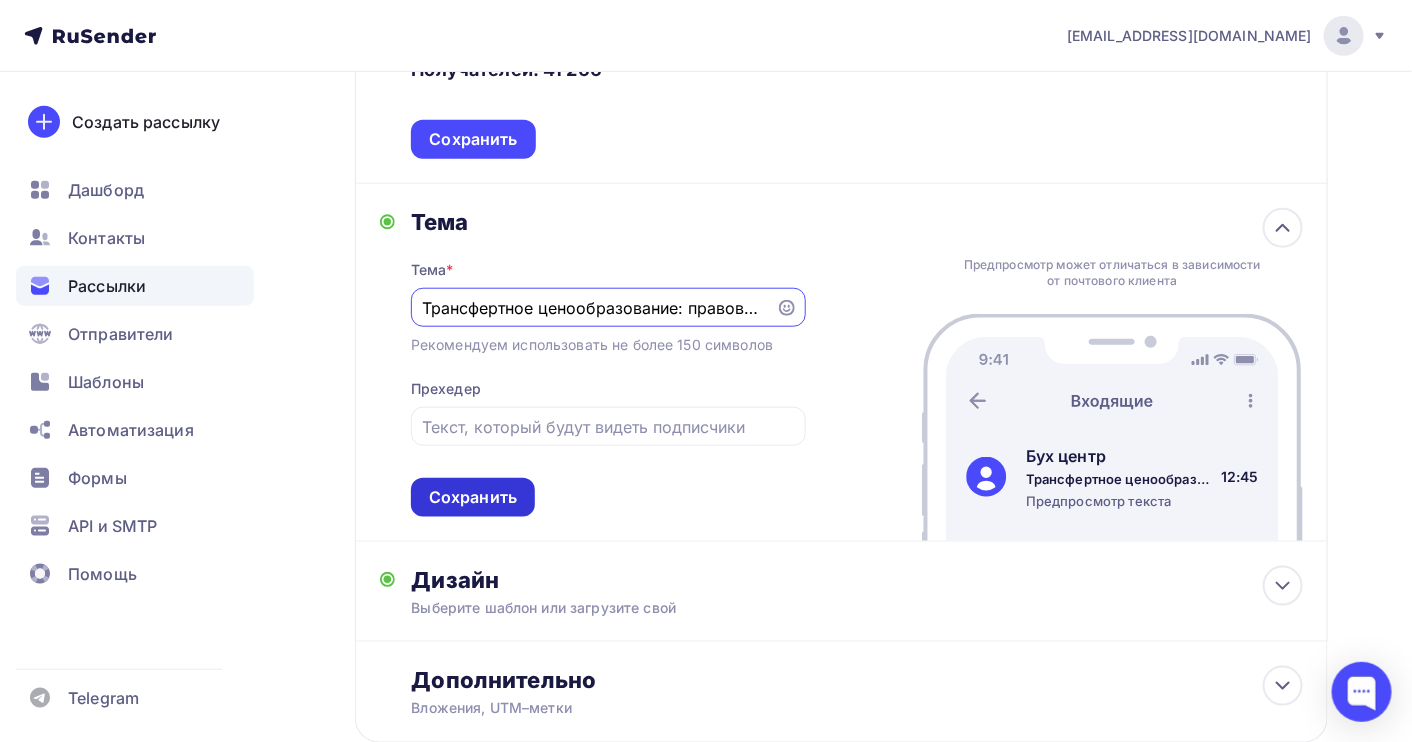 click on "Сохранить" at bounding box center (473, 497) 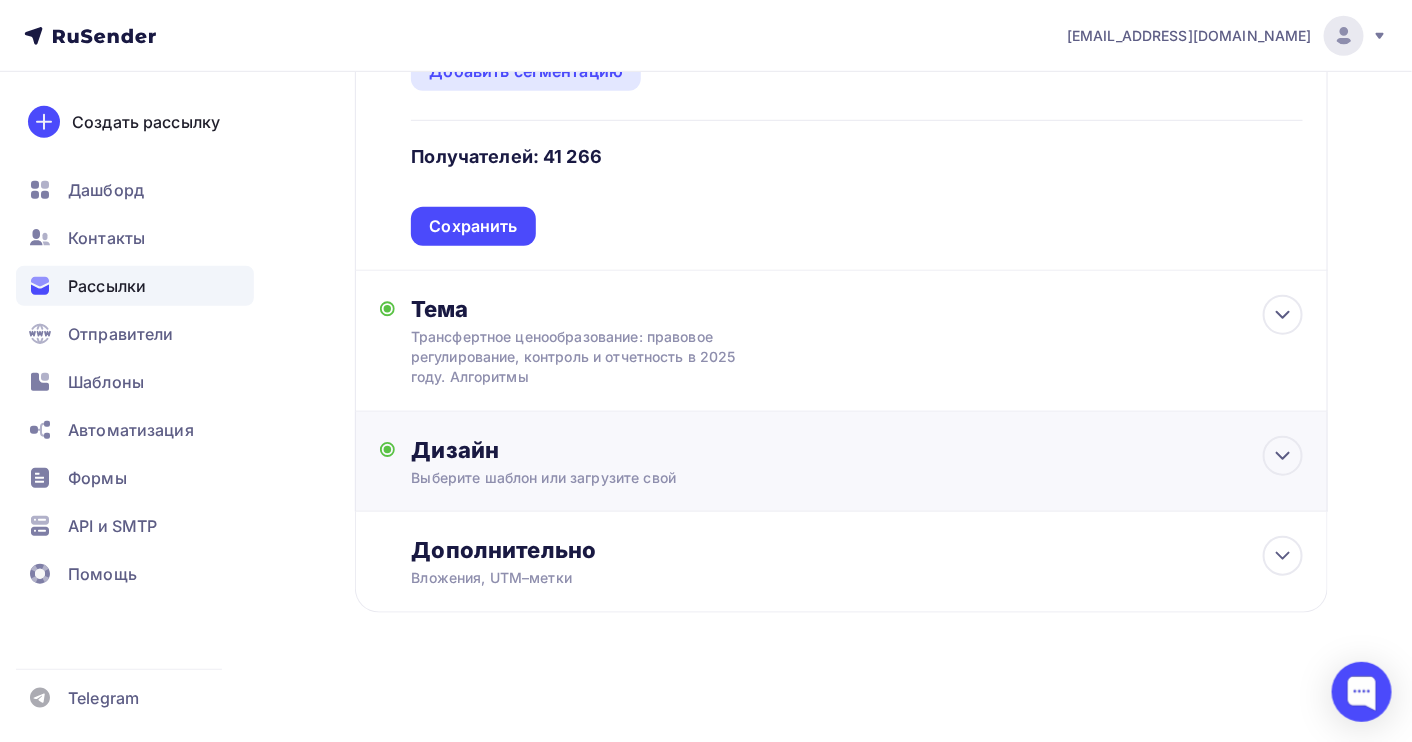 scroll, scrollTop: 436, scrollLeft: 0, axis: vertical 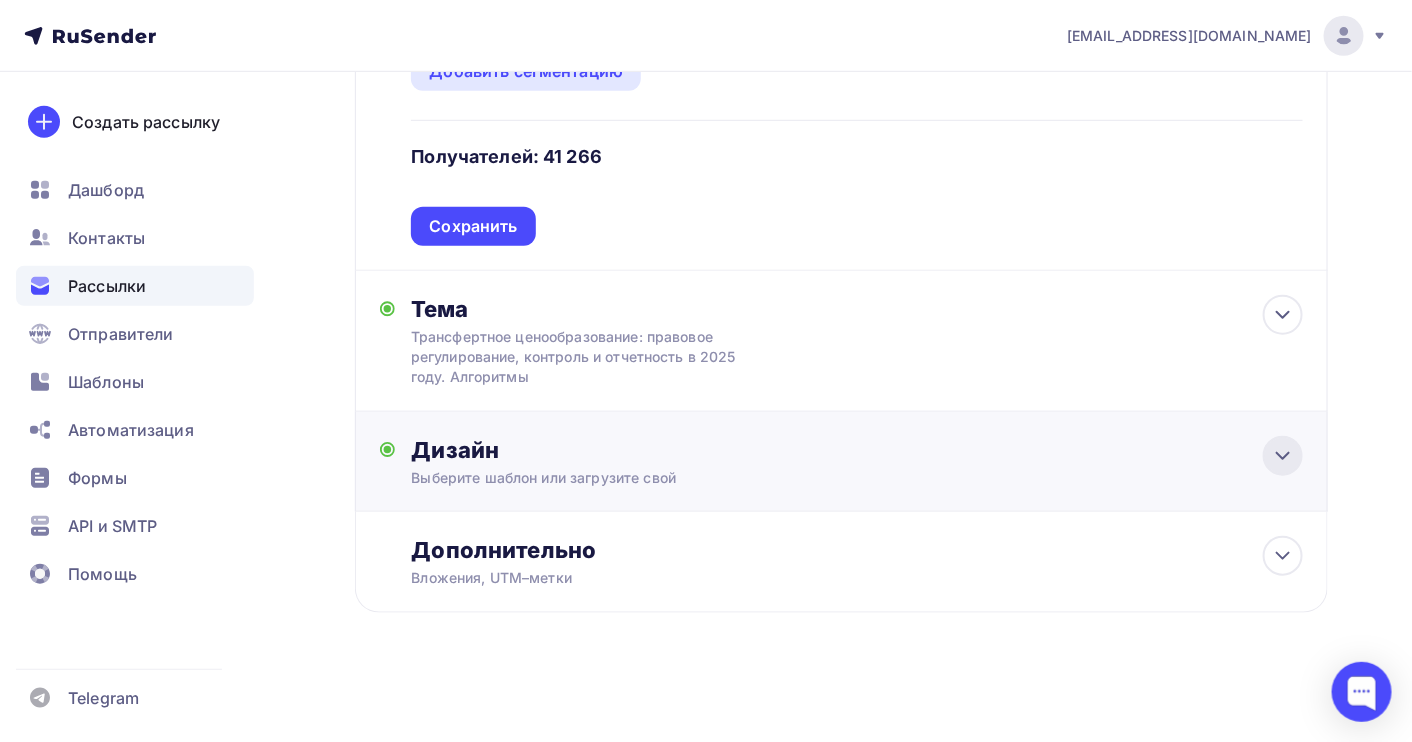 click 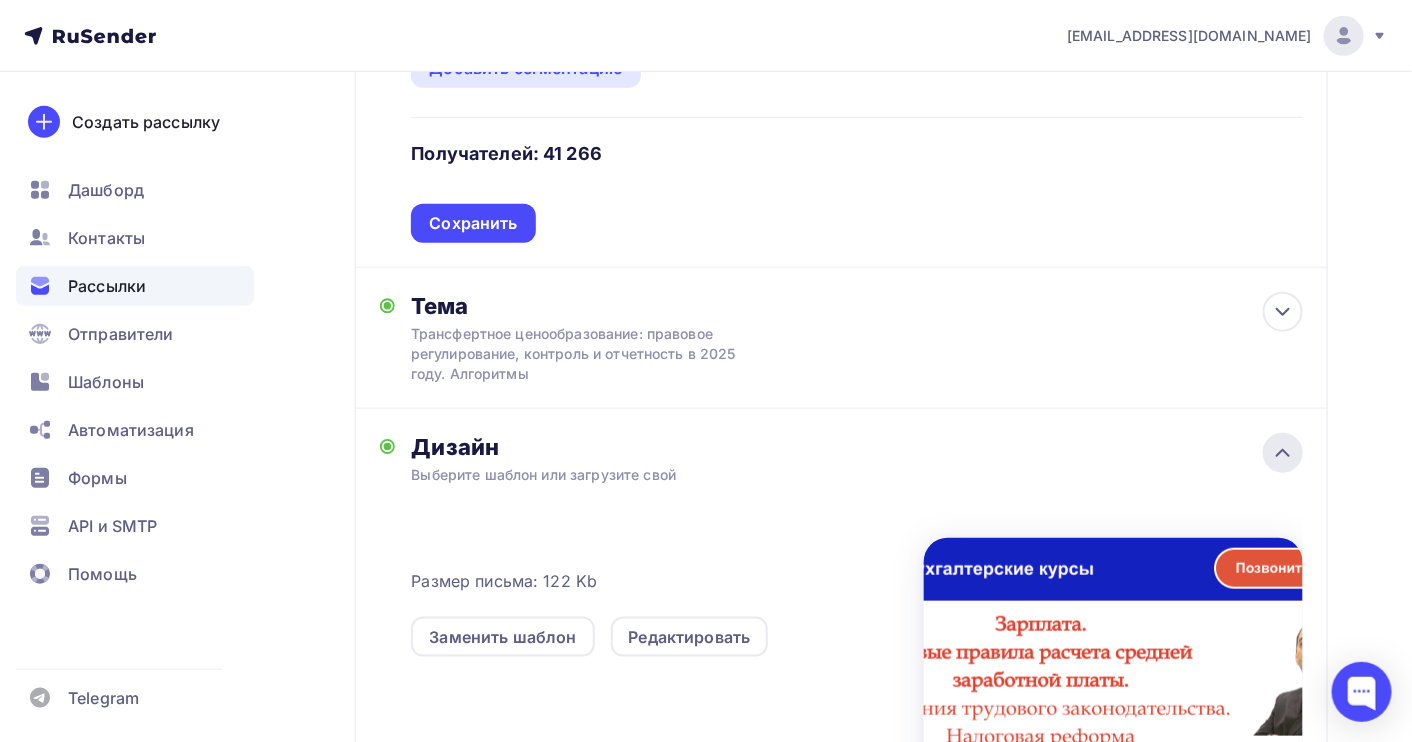 scroll, scrollTop: 520, scrollLeft: 0, axis: vertical 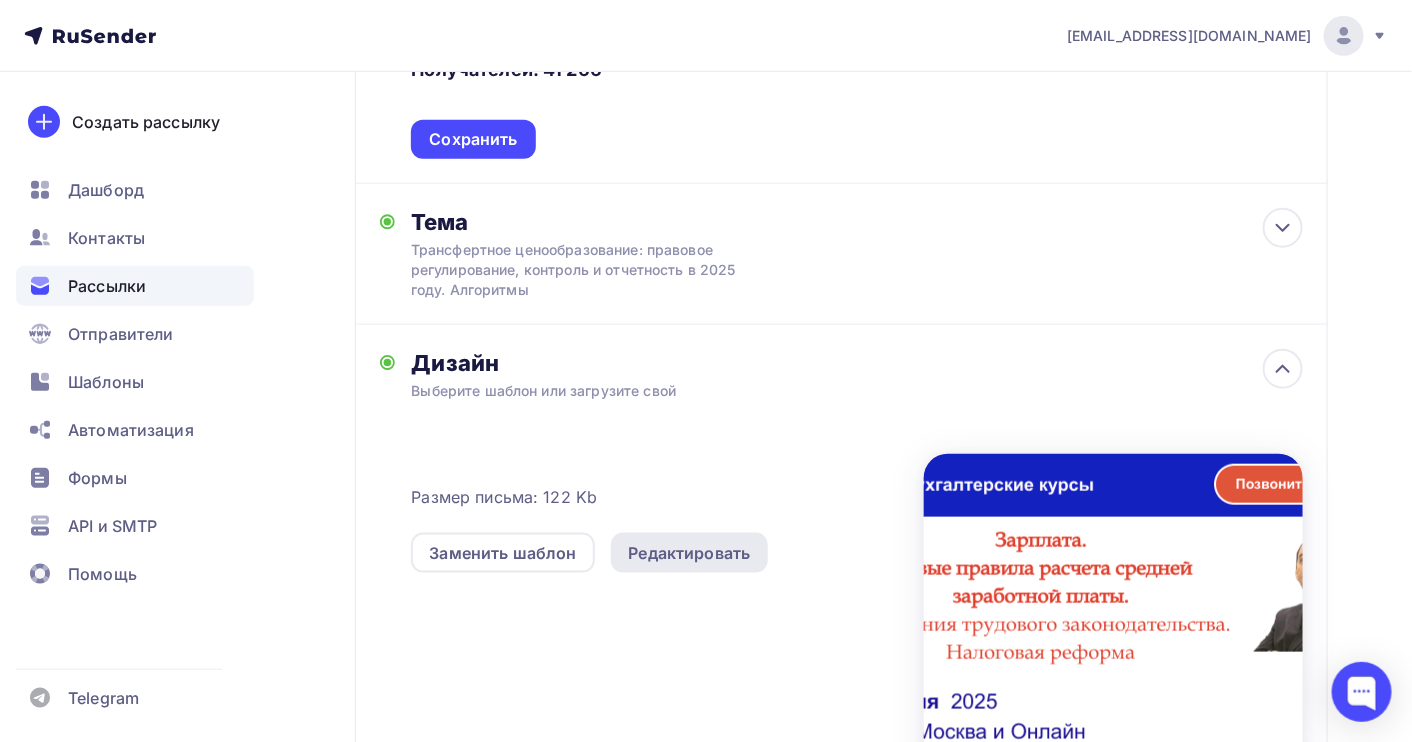 click on "Редактировать" at bounding box center (690, 553) 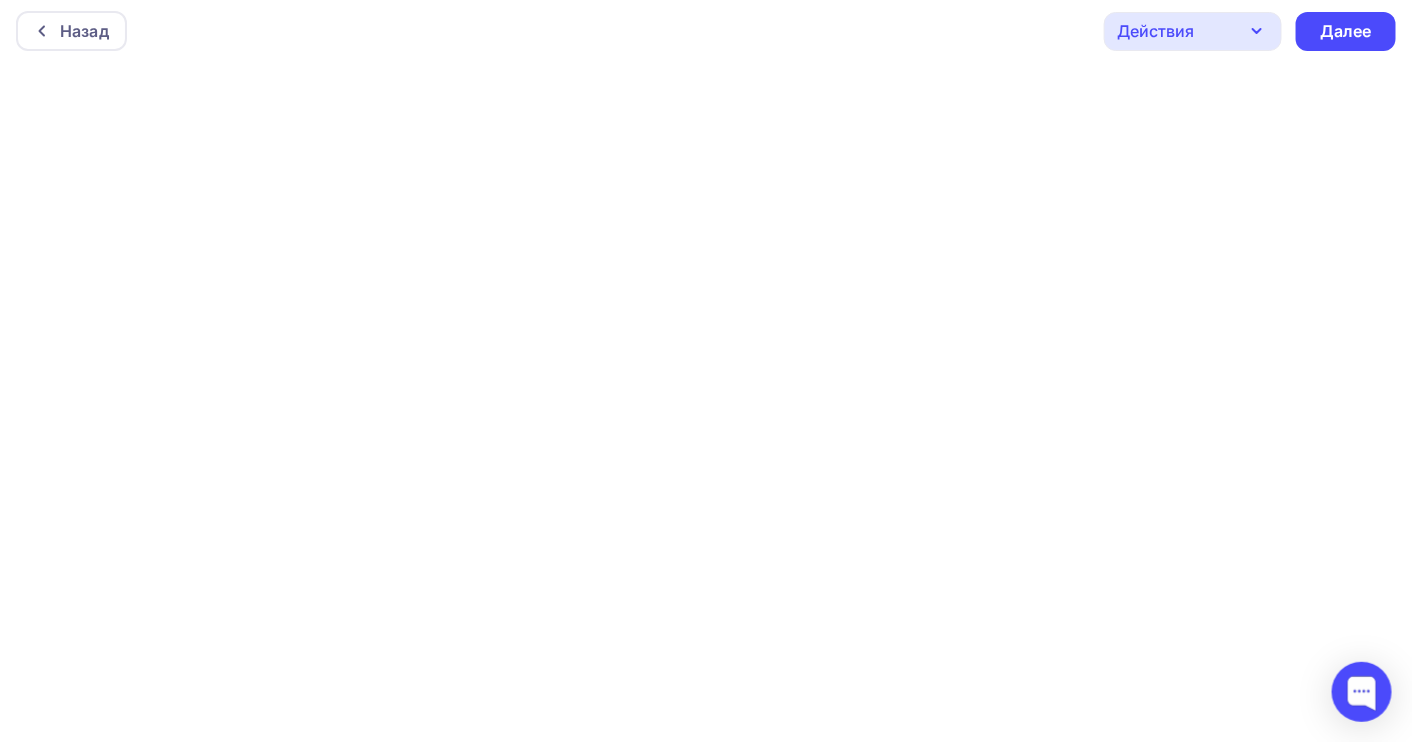 scroll, scrollTop: 0, scrollLeft: 0, axis: both 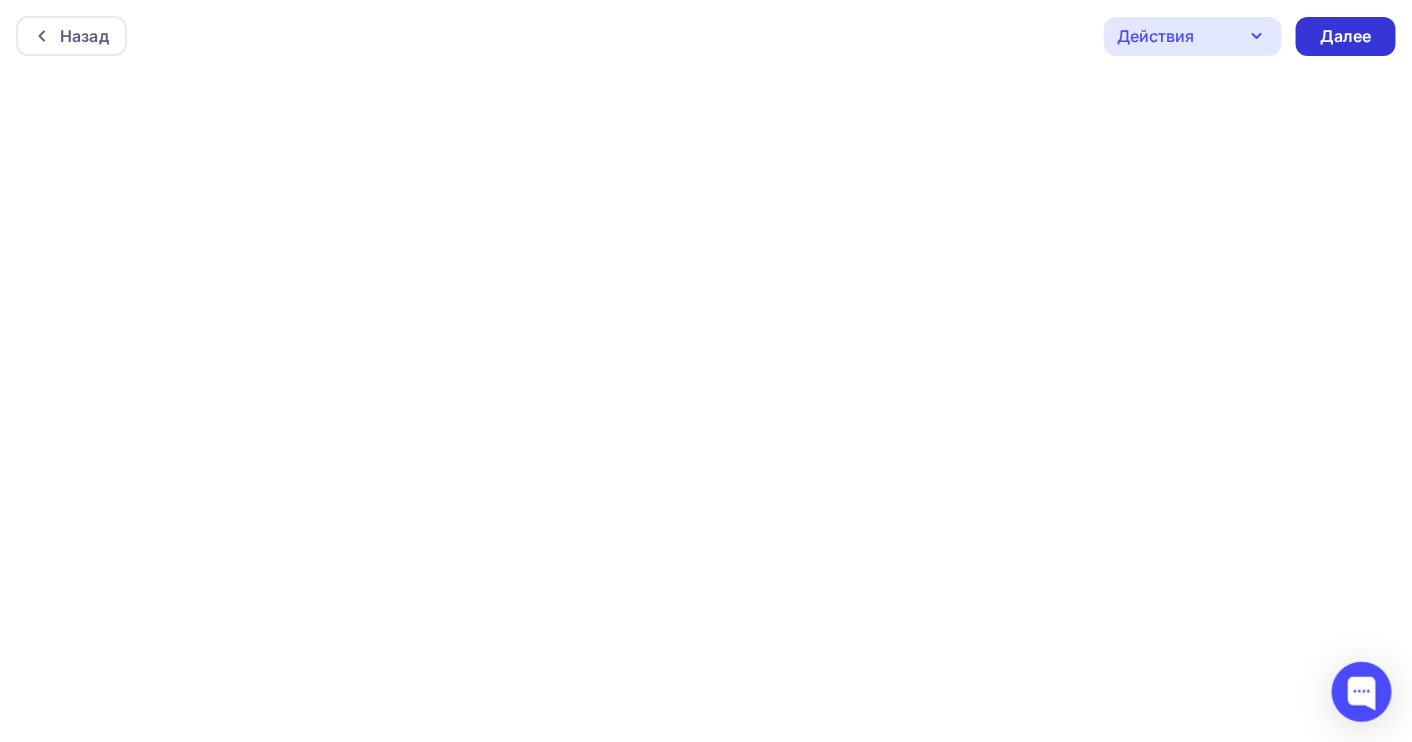 click on "Далее" at bounding box center (1346, 36) 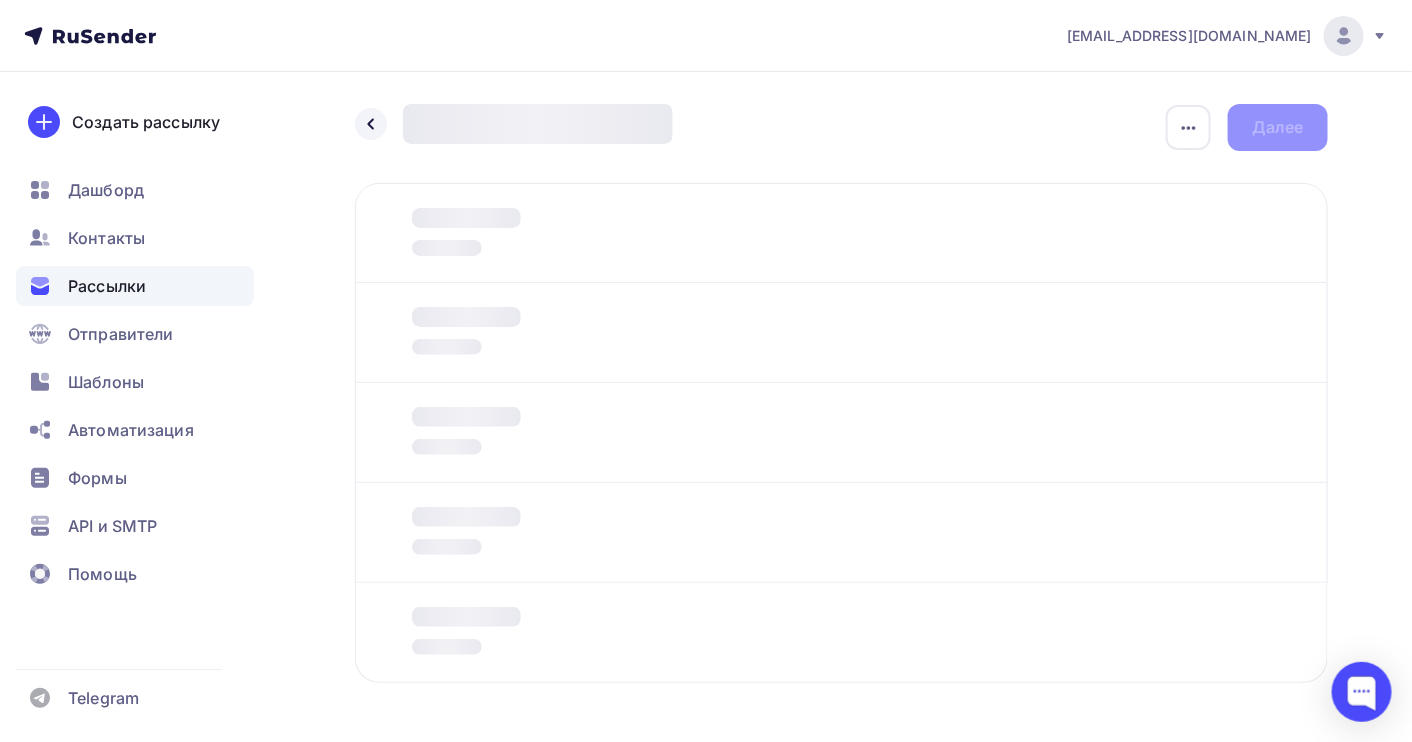 scroll, scrollTop: 70, scrollLeft: 0, axis: vertical 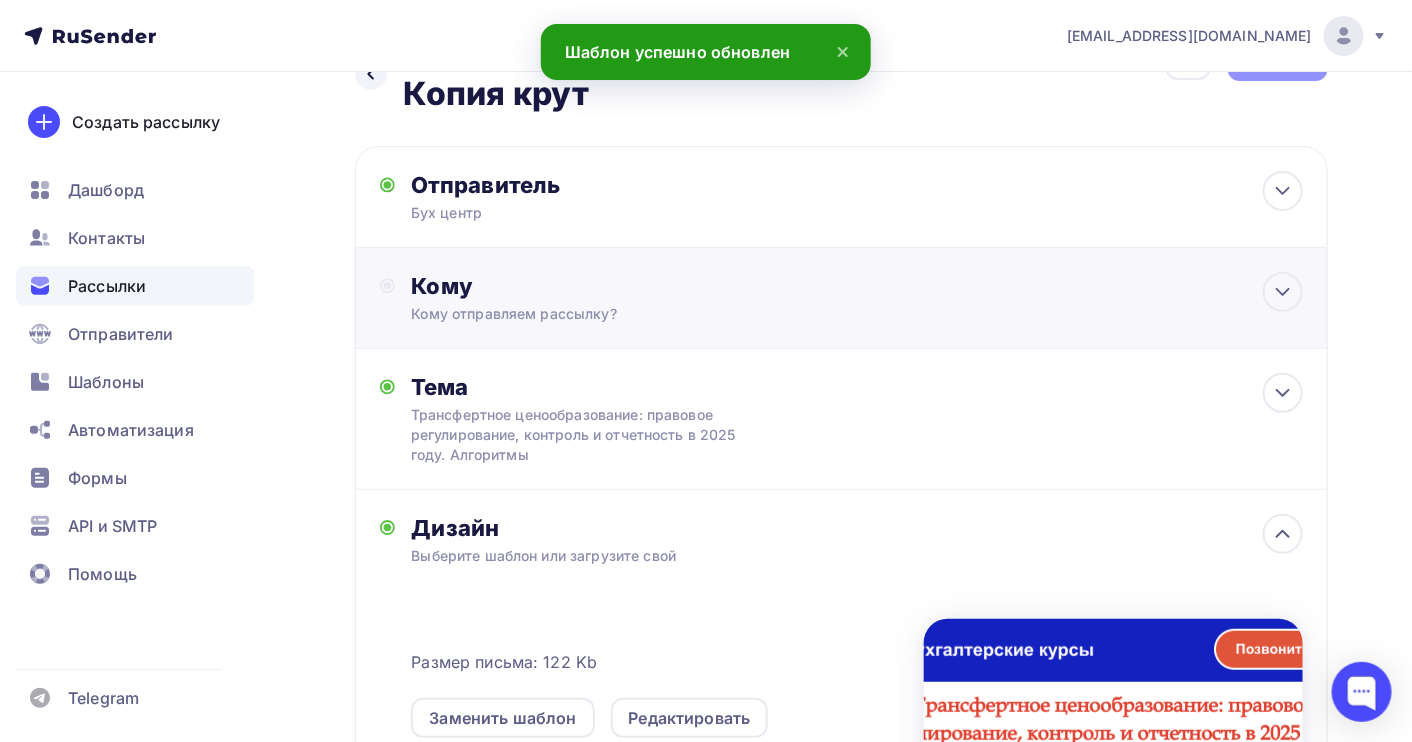 click on "Кому" at bounding box center [857, 286] 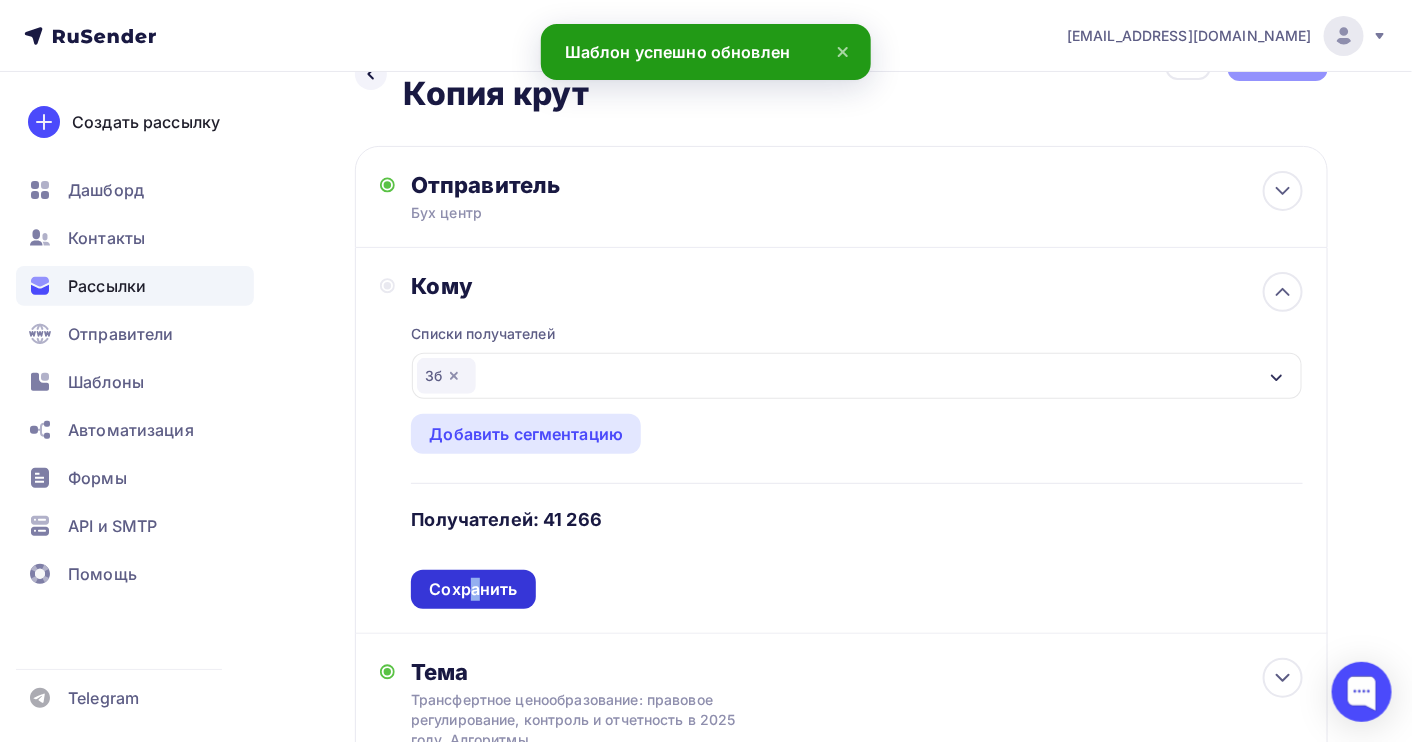 click on "Сохранить" at bounding box center (473, 589) 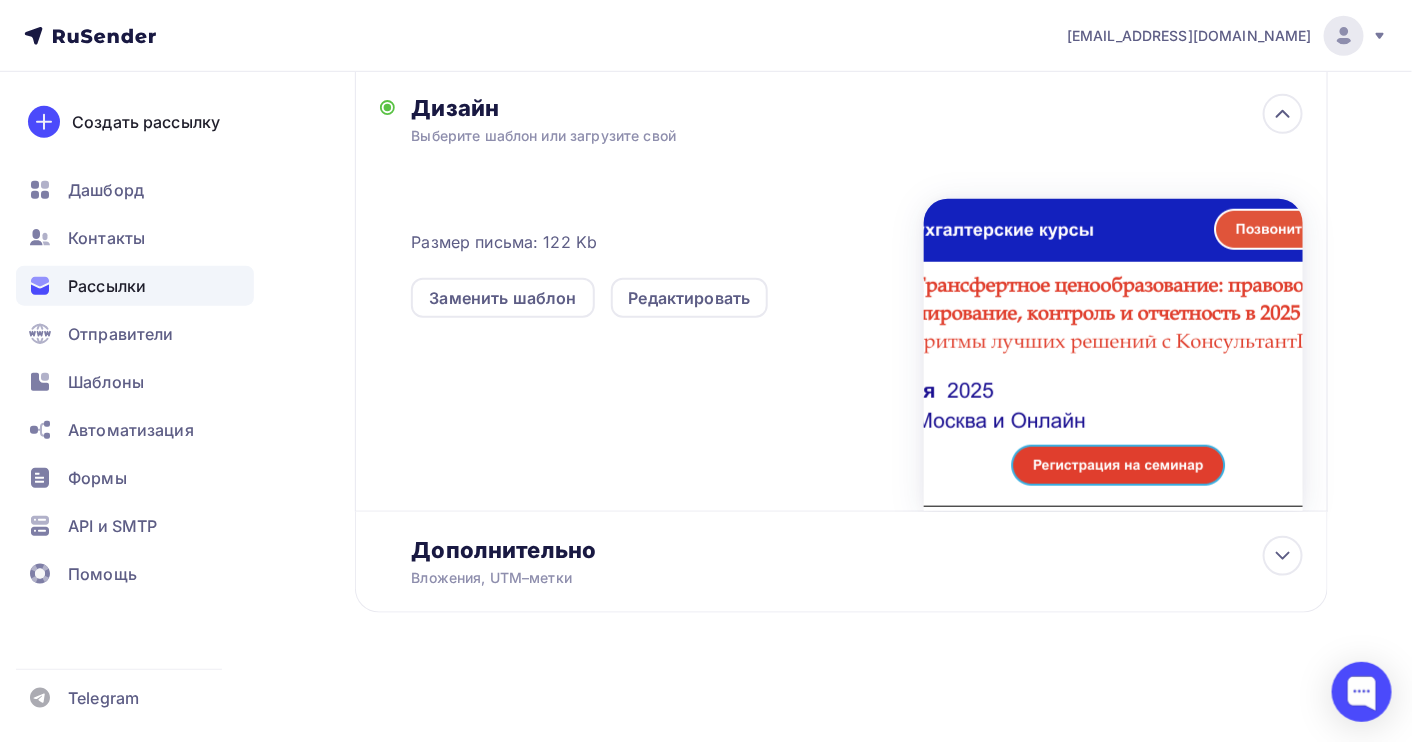 scroll, scrollTop: 0, scrollLeft: 0, axis: both 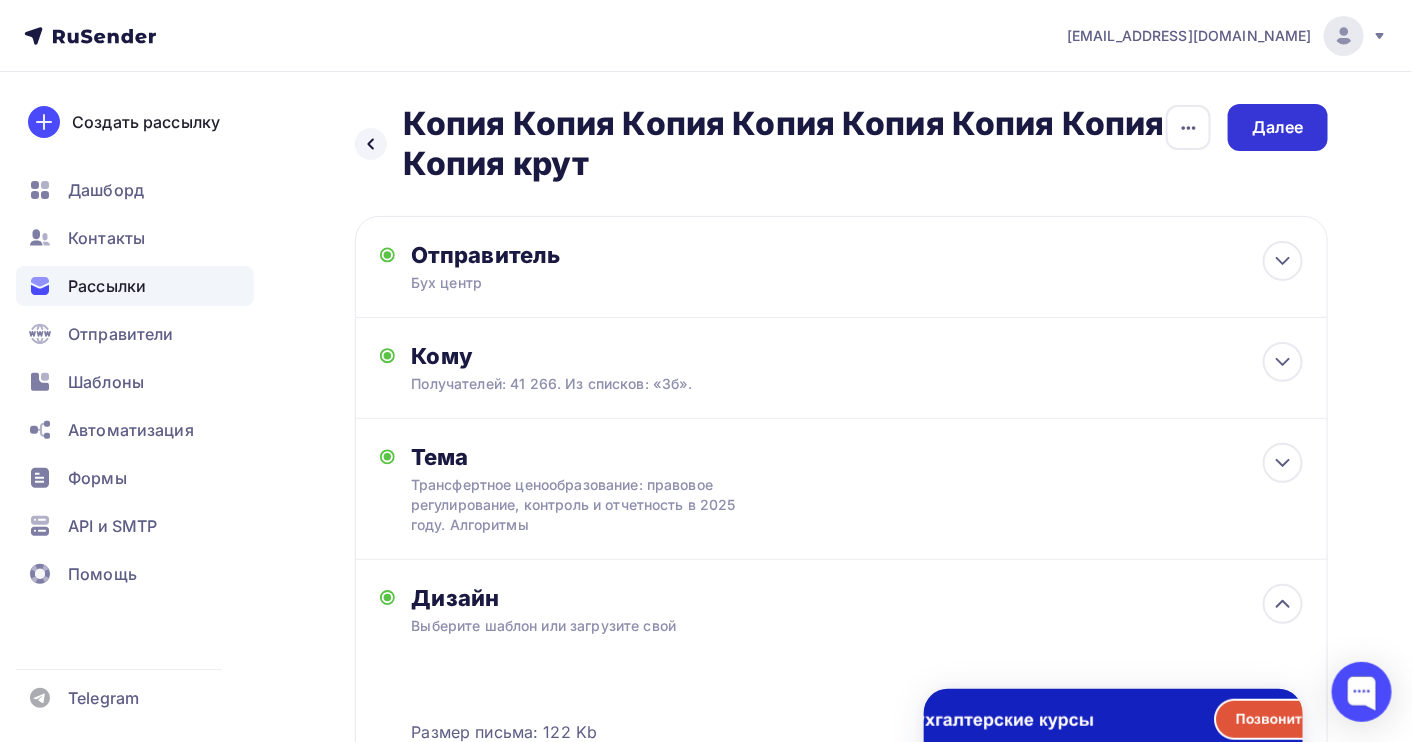 click on "Далее" at bounding box center [1278, 127] 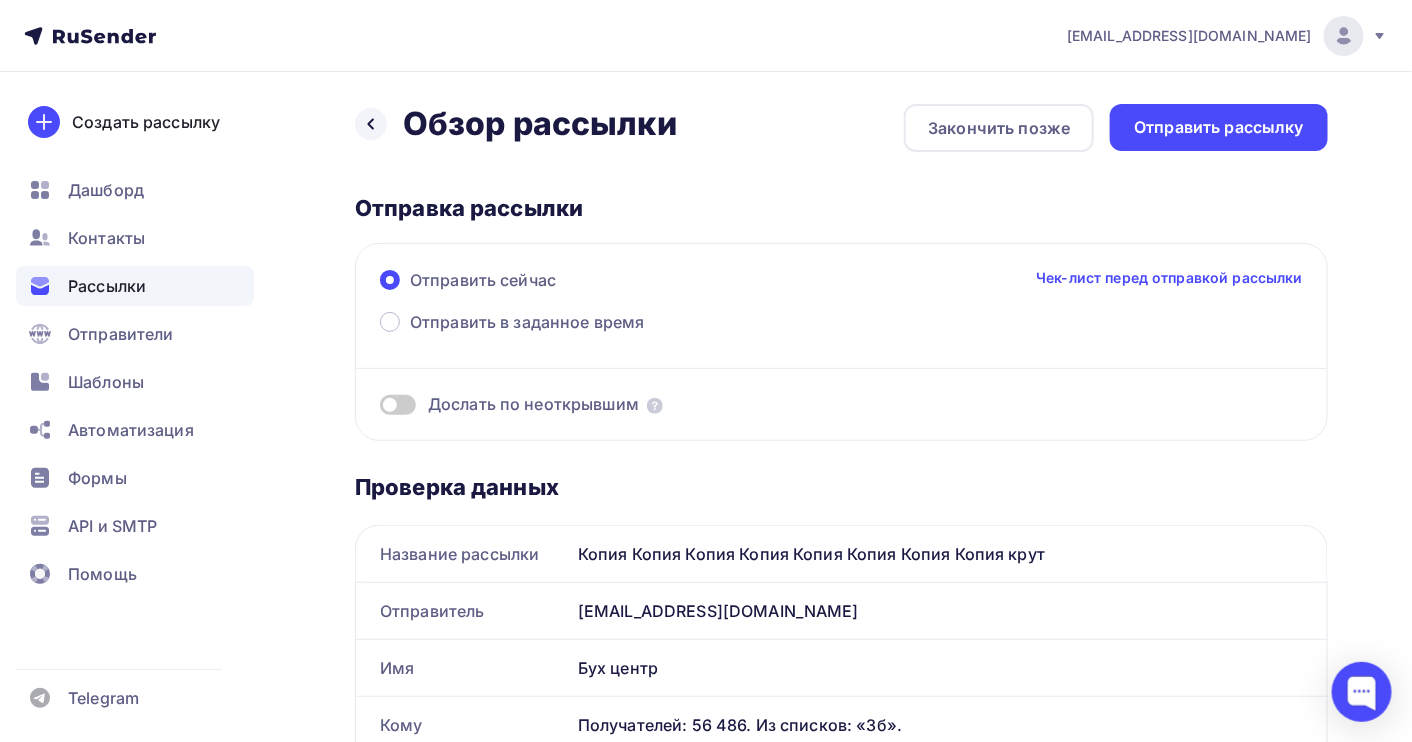 scroll, scrollTop: 0, scrollLeft: 0, axis: both 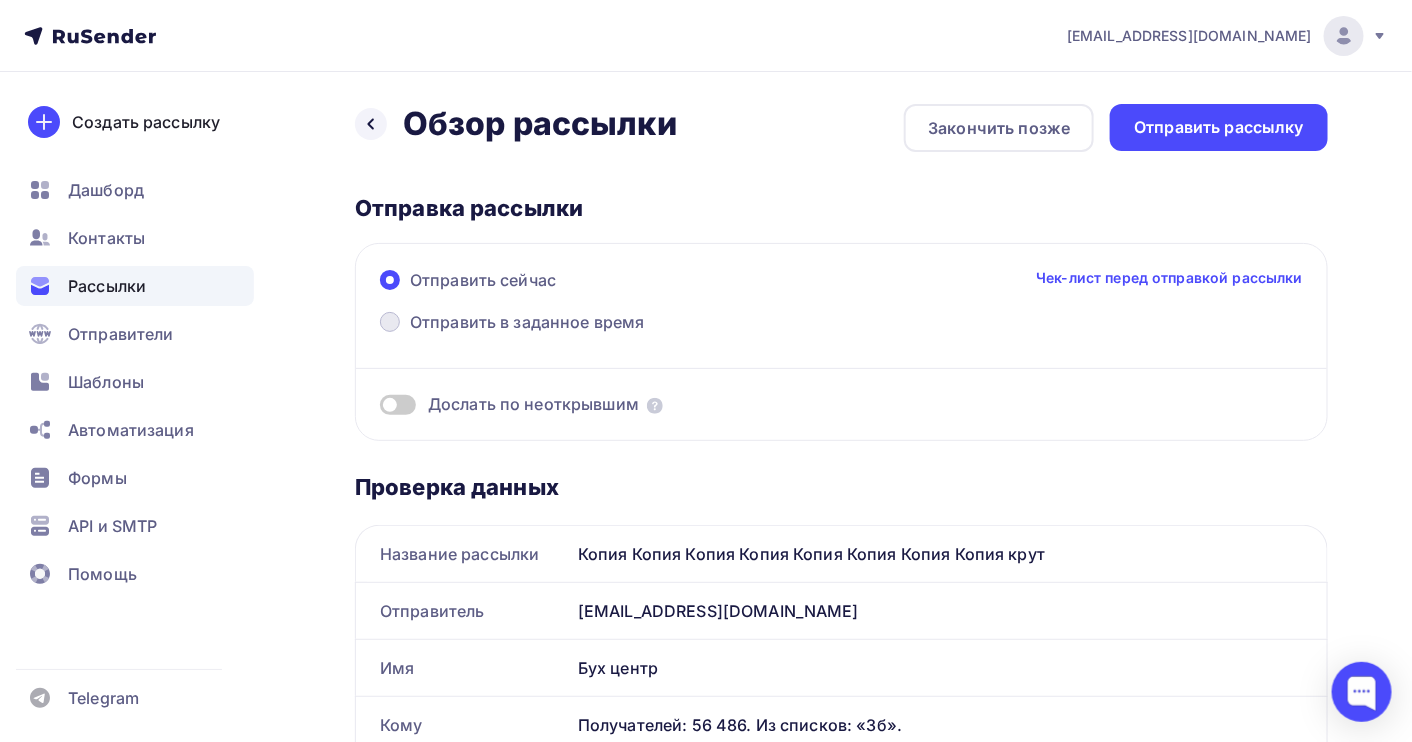 click on "Отправить в заданное время" at bounding box center [512, 324] 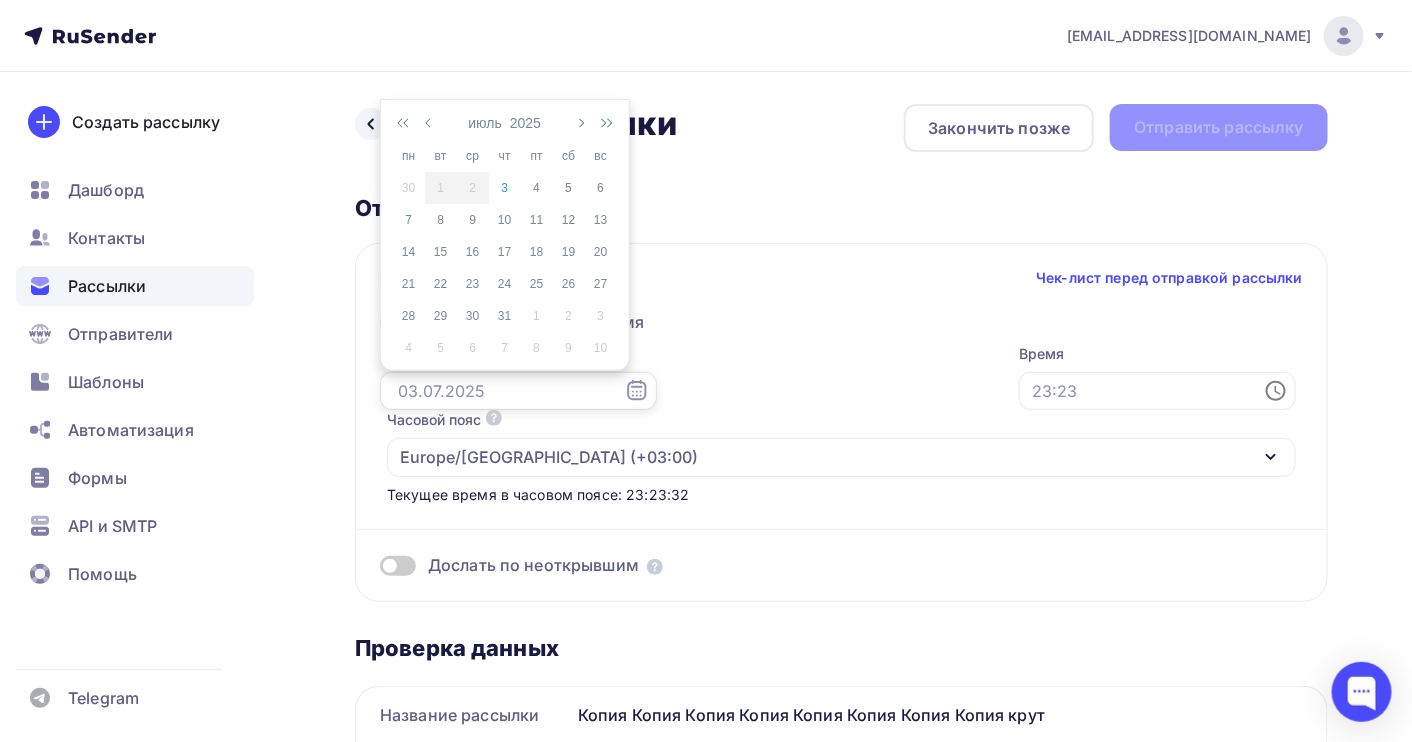 click at bounding box center (518, 391) 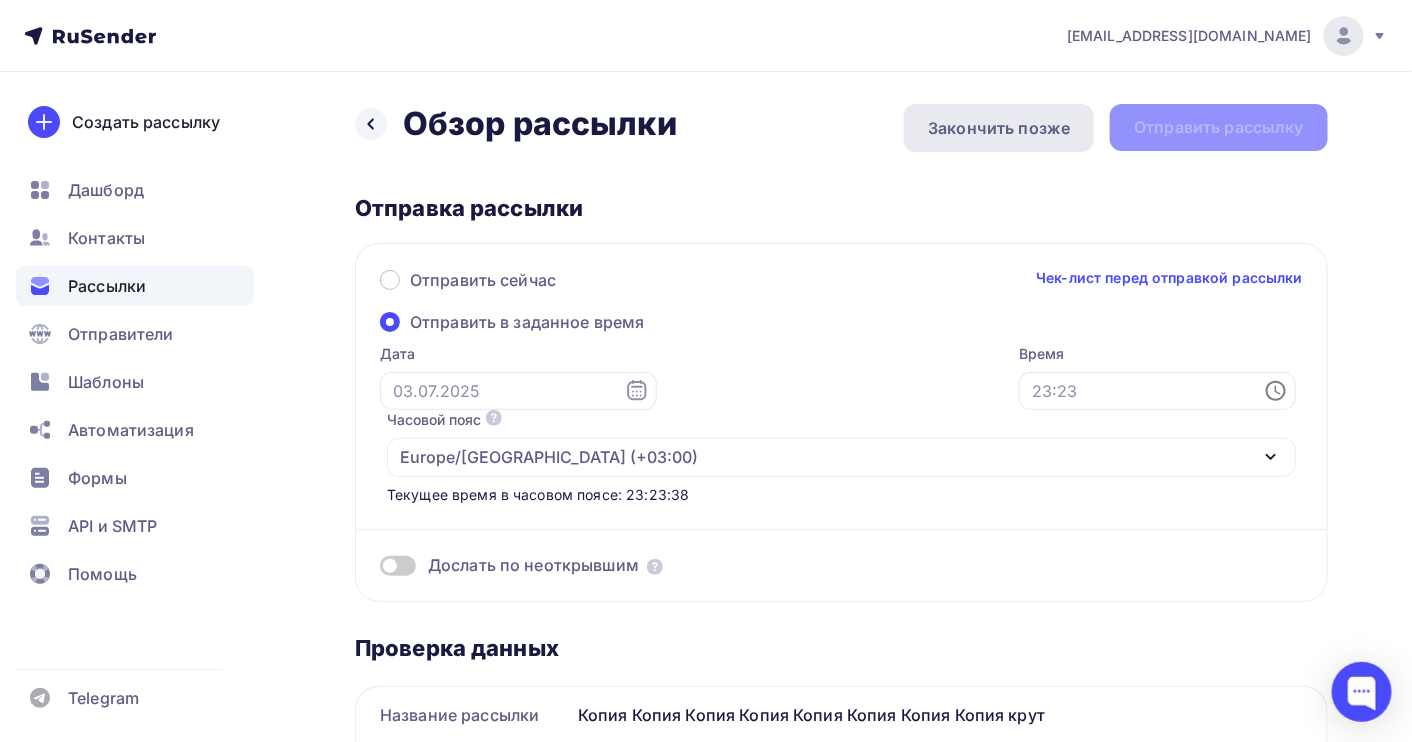 click on "Закончить позже" at bounding box center (999, 128) 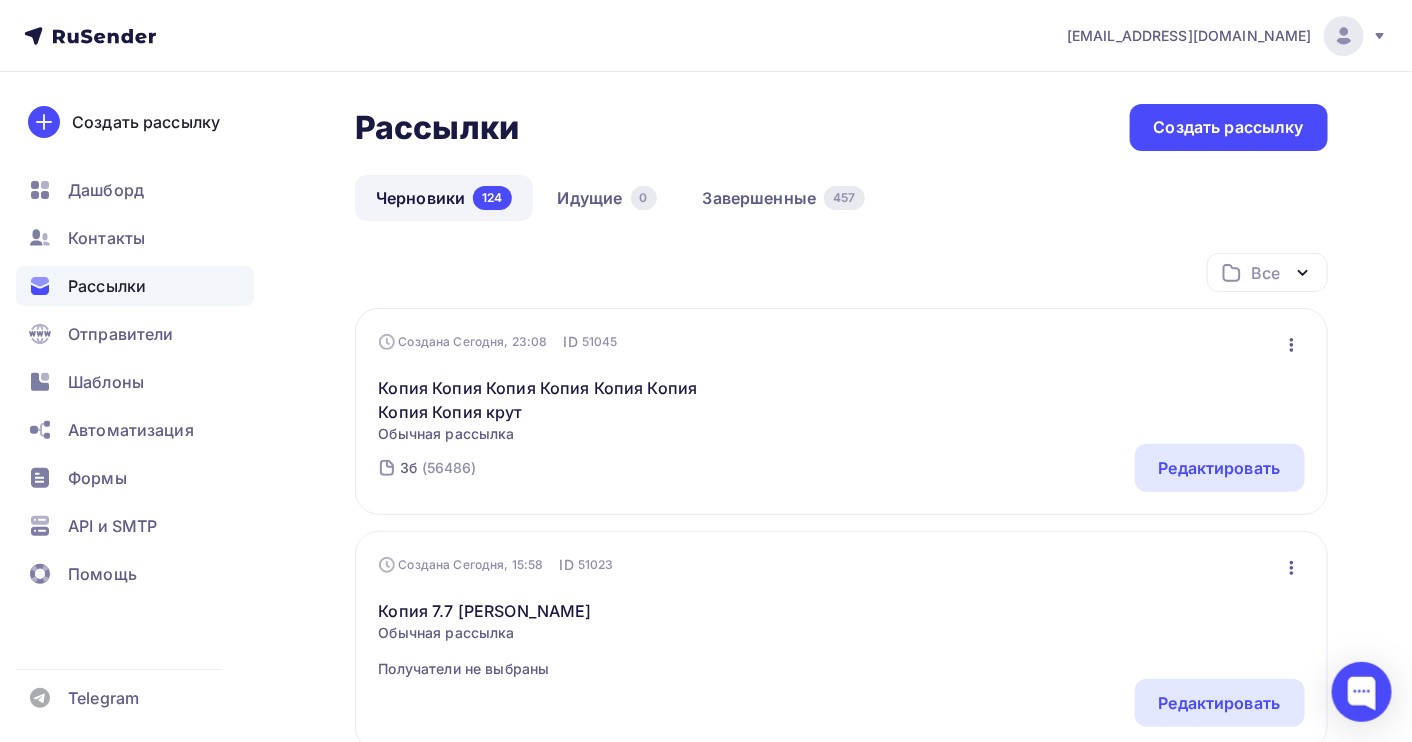 click on "Черновики
124" at bounding box center [444, 198] 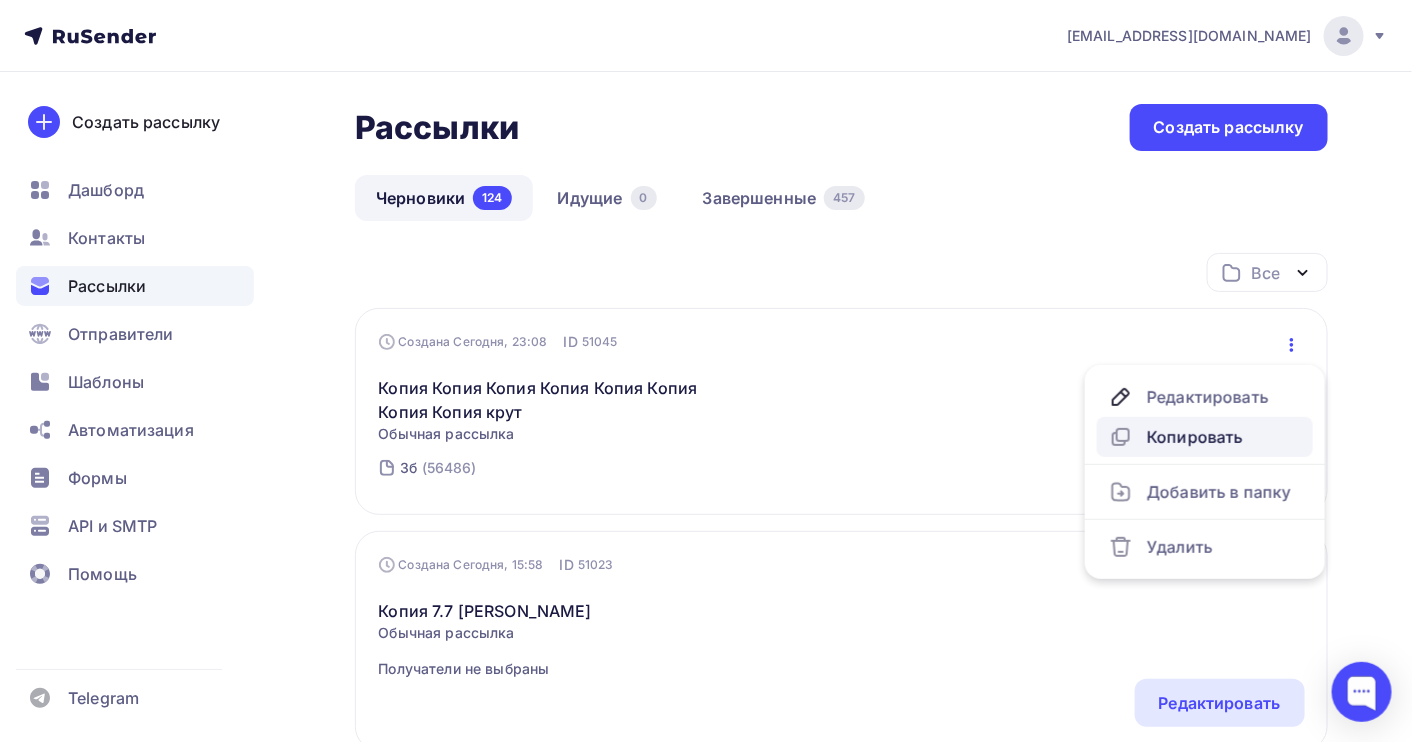 click on "Копировать" at bounding box center [1205, 437] 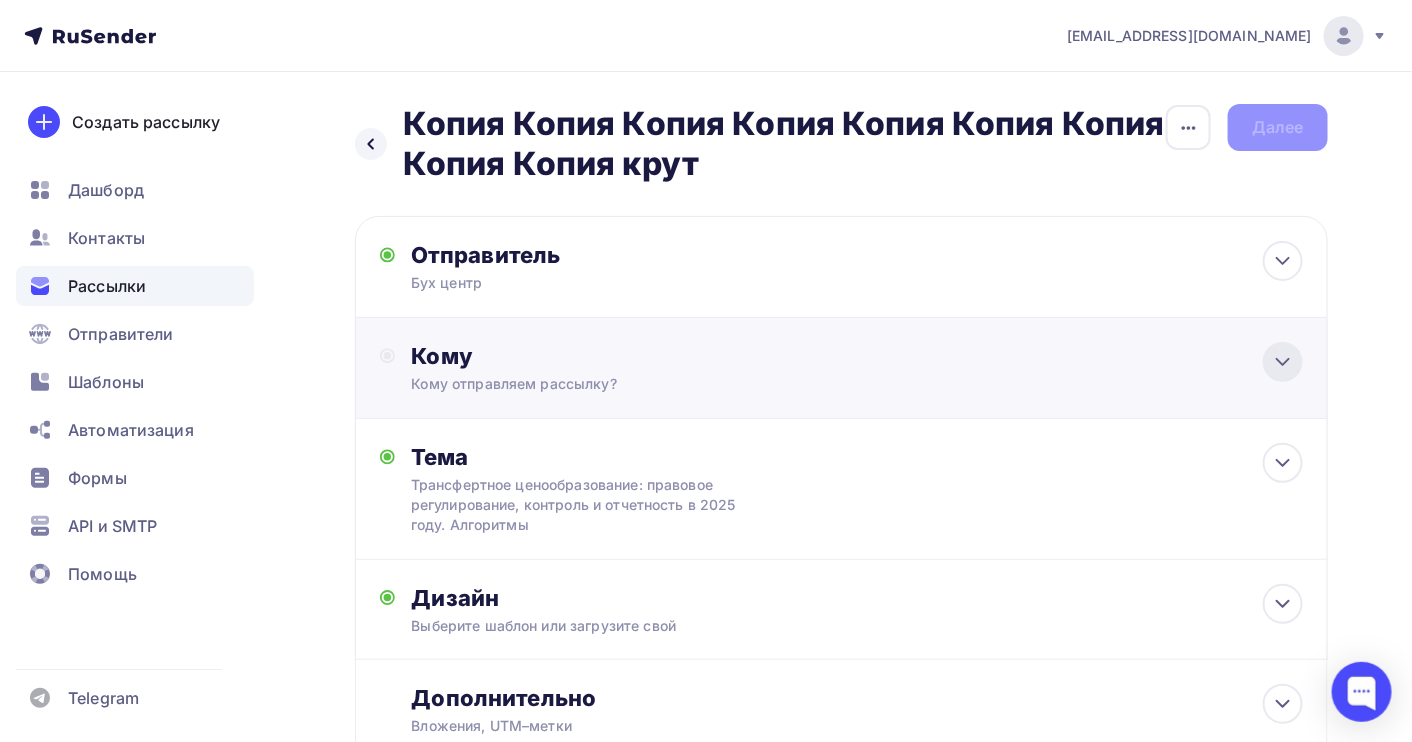 click 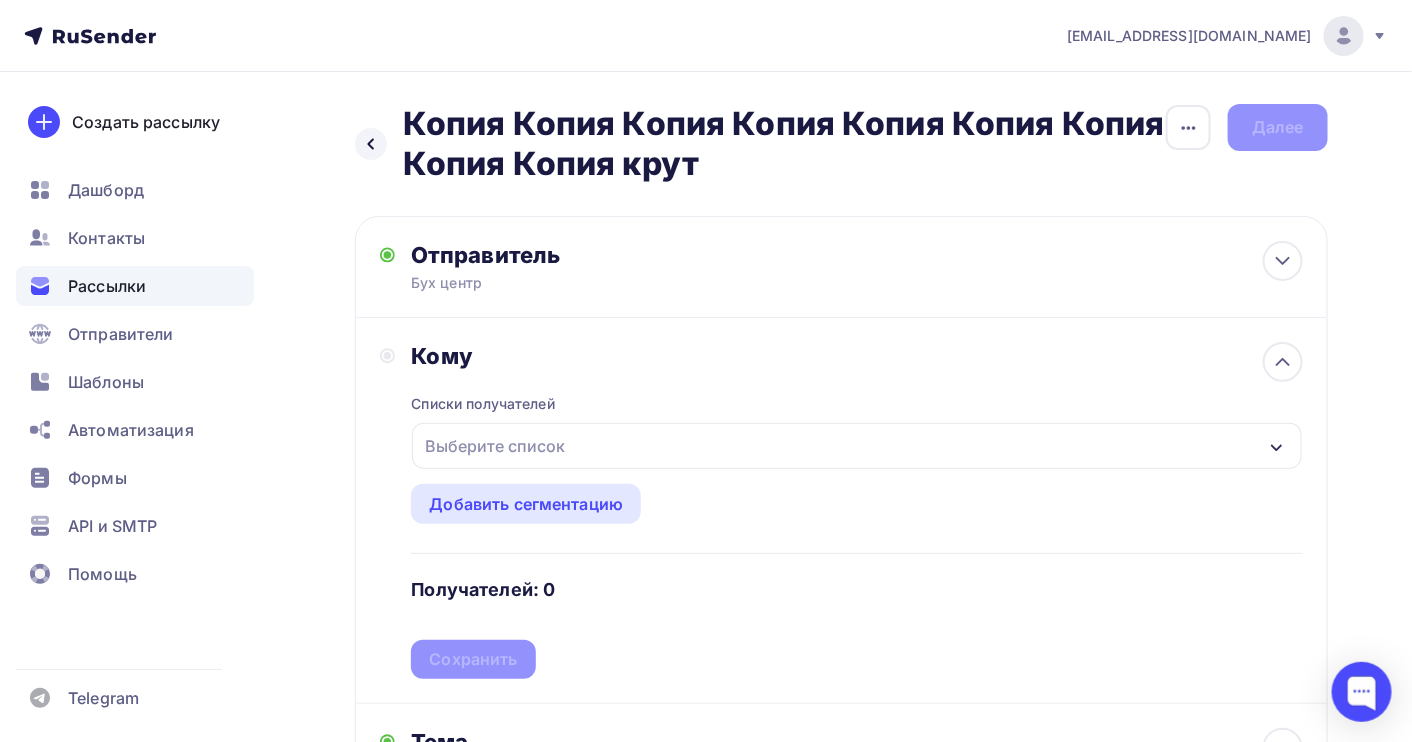 click on "Выберите список" at bounding box center [495, 446] 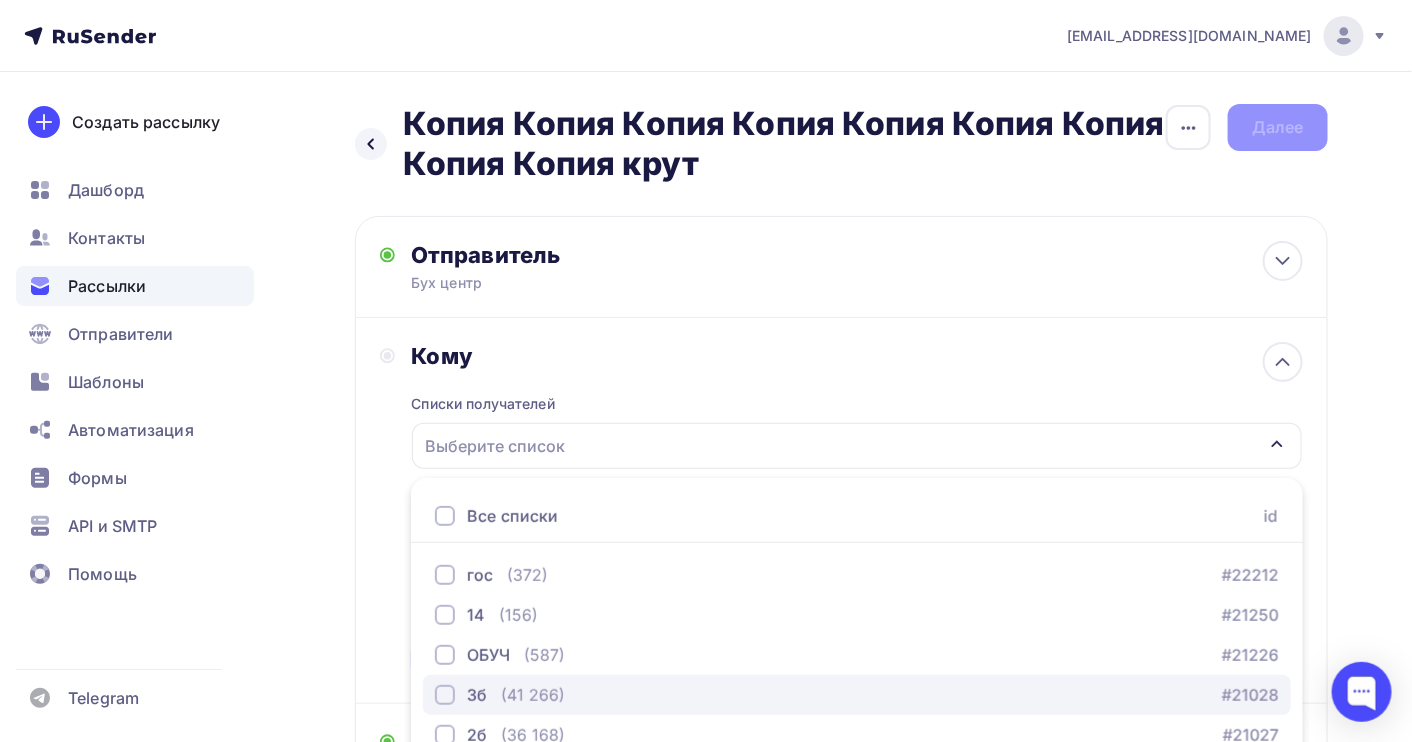 scroll, scrollTop: 253, scrollLeft: 0, axis: vertical 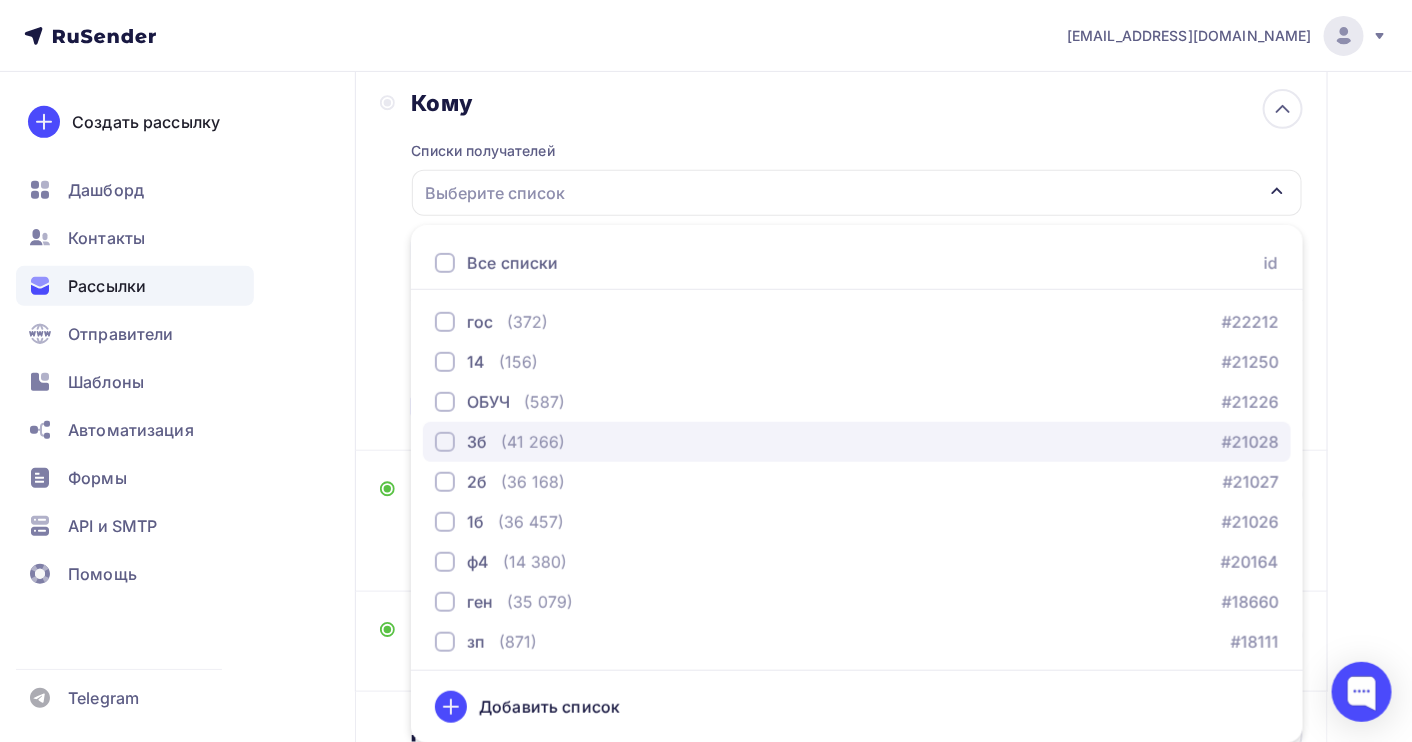 click on "3б
(41 266)
#21028" at bounding box center [857, 442] 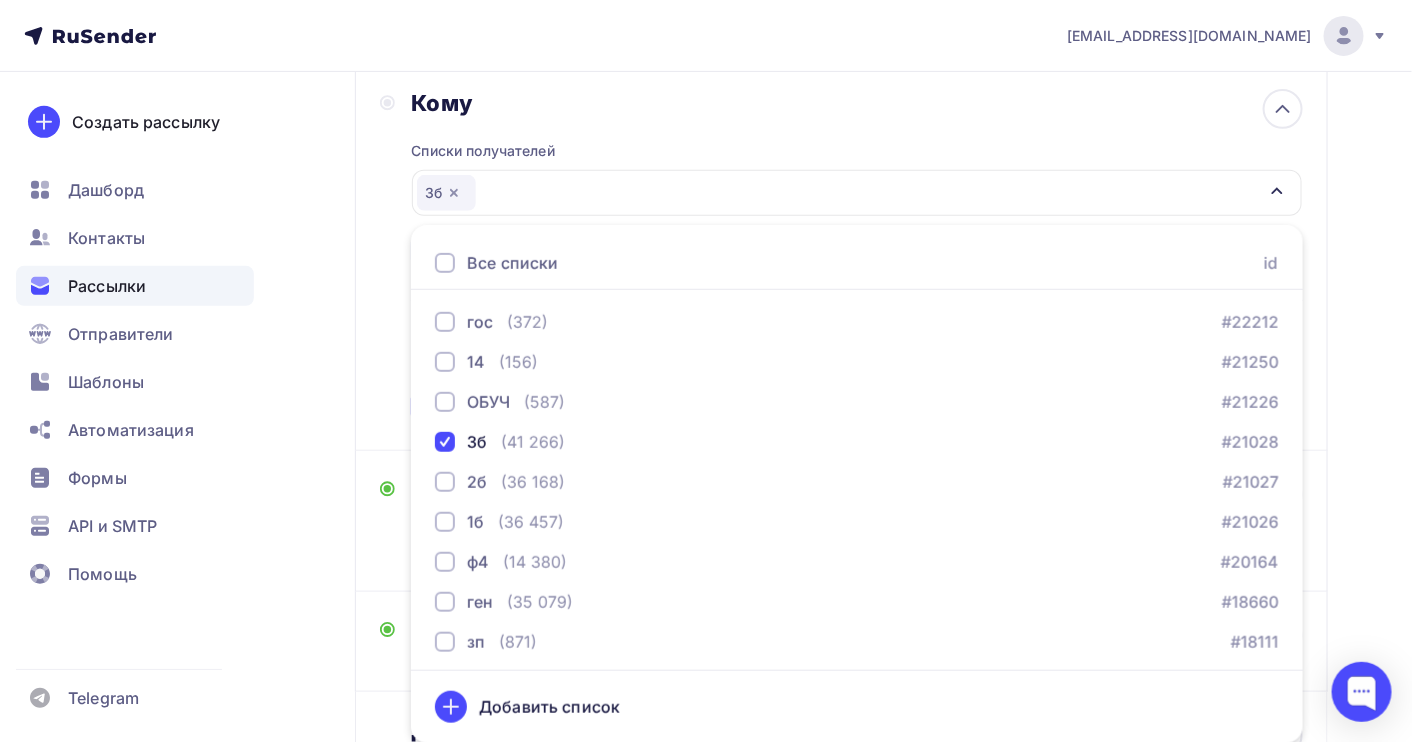 click on "Назад
Копия Копия Копия Копия Копия Копия Копия Копия Копия крут
Копия Копия Копия Копия Копия Копия Копия Копия Копия крут
Закончить позже
Переименовать рассылку
Удалить
Далее
Отправитель
Бух центр
Email  *
[EMAIL_ADDRESS][DOMAIN_NAME]
[EMAIL_ADDRESS][DOMAIN_NAME]           [EMAIL_ADDRESS][DOMAIN_NAME]               Добавить отправителя
Рекомендуем  добавить почту на домене , чтобы рассылка не попала в «Спам»
Имя                                 12:45" at bounding box center [706, 370] 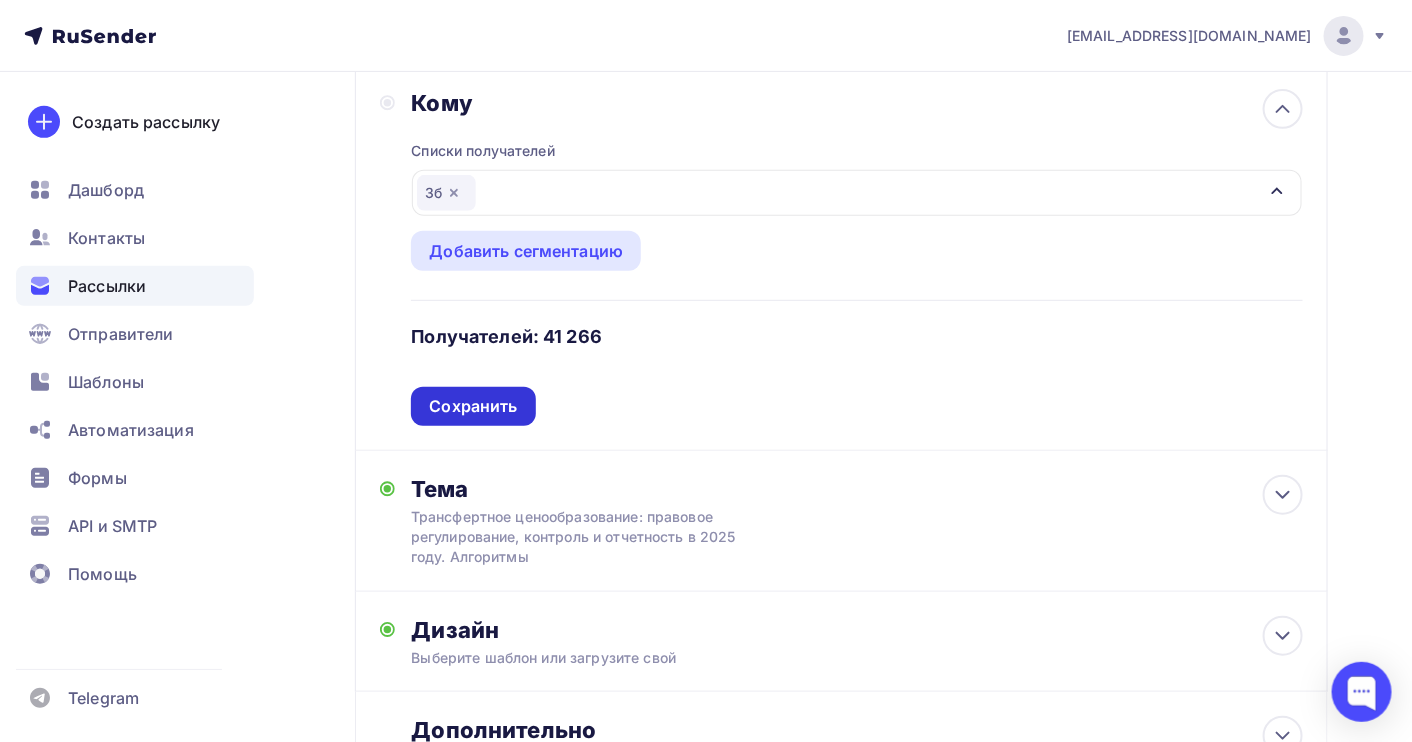 click on "Сохранить" at bounding box center (473, 406) 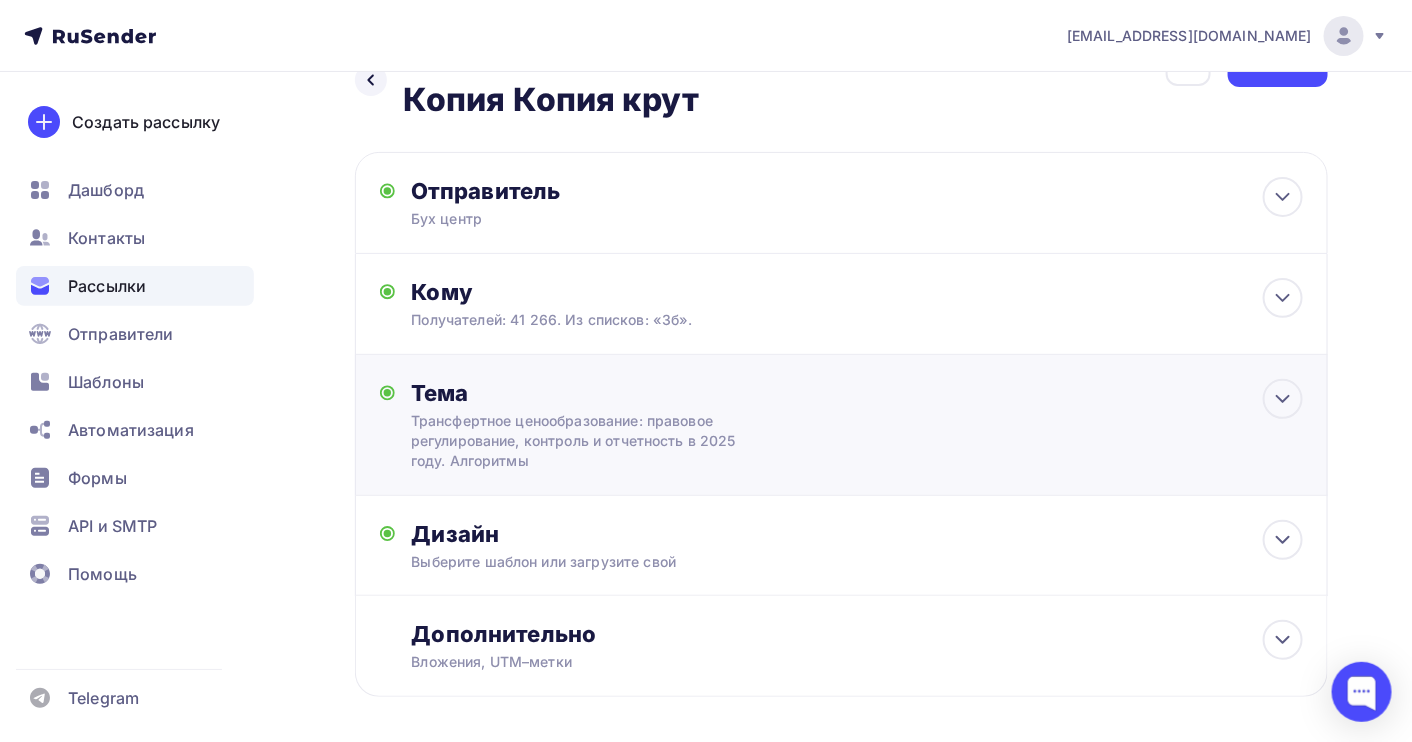 scroll, scrollTop: 0, scrollLeft: 0, axis: both 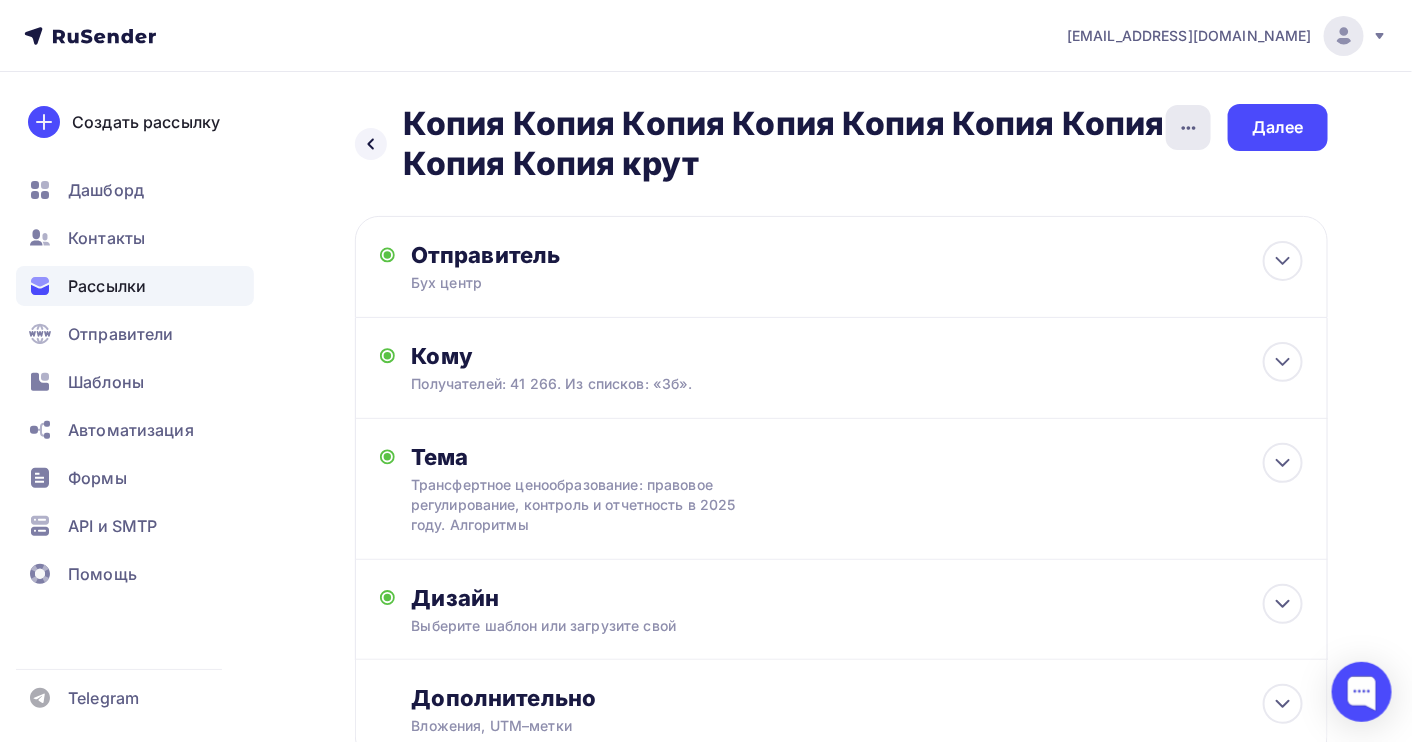 click 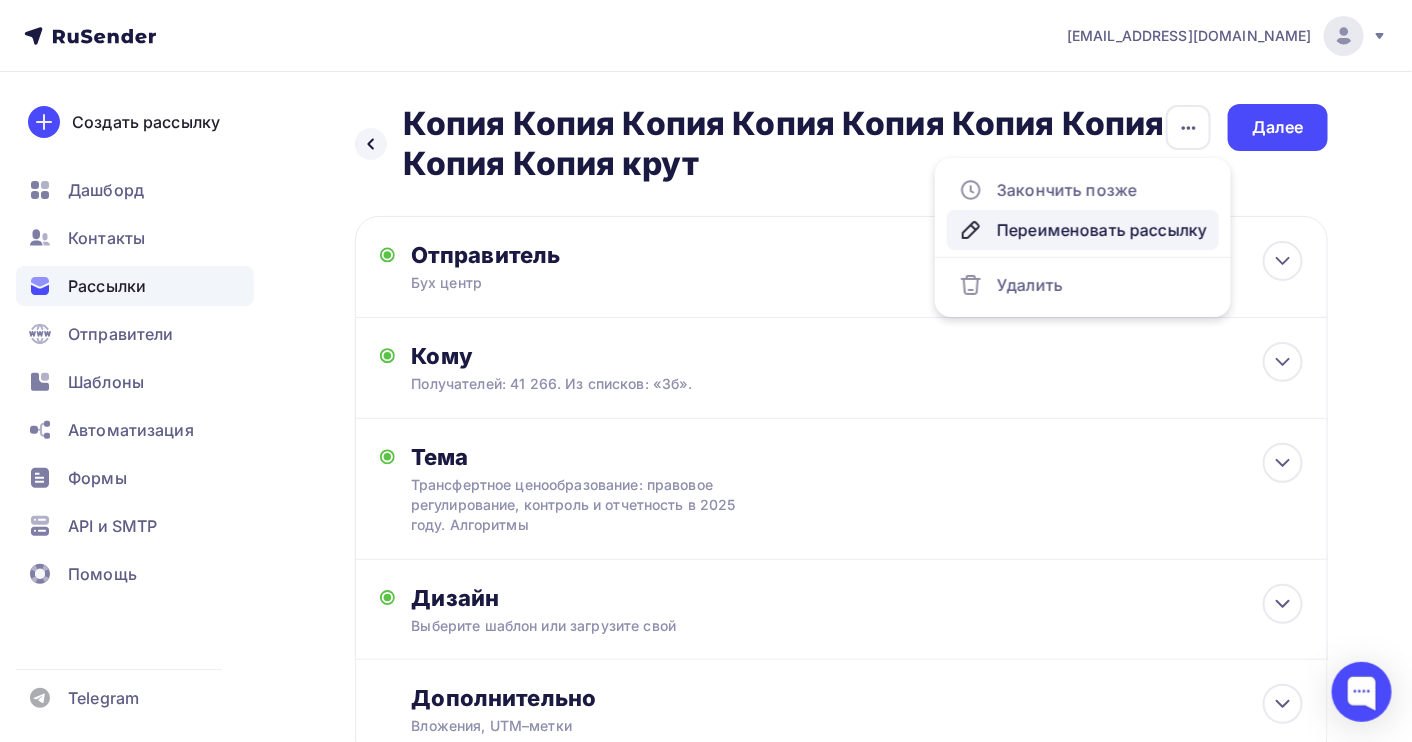 click on "Переименовать рассылку" at bounding box center [1083, 230] 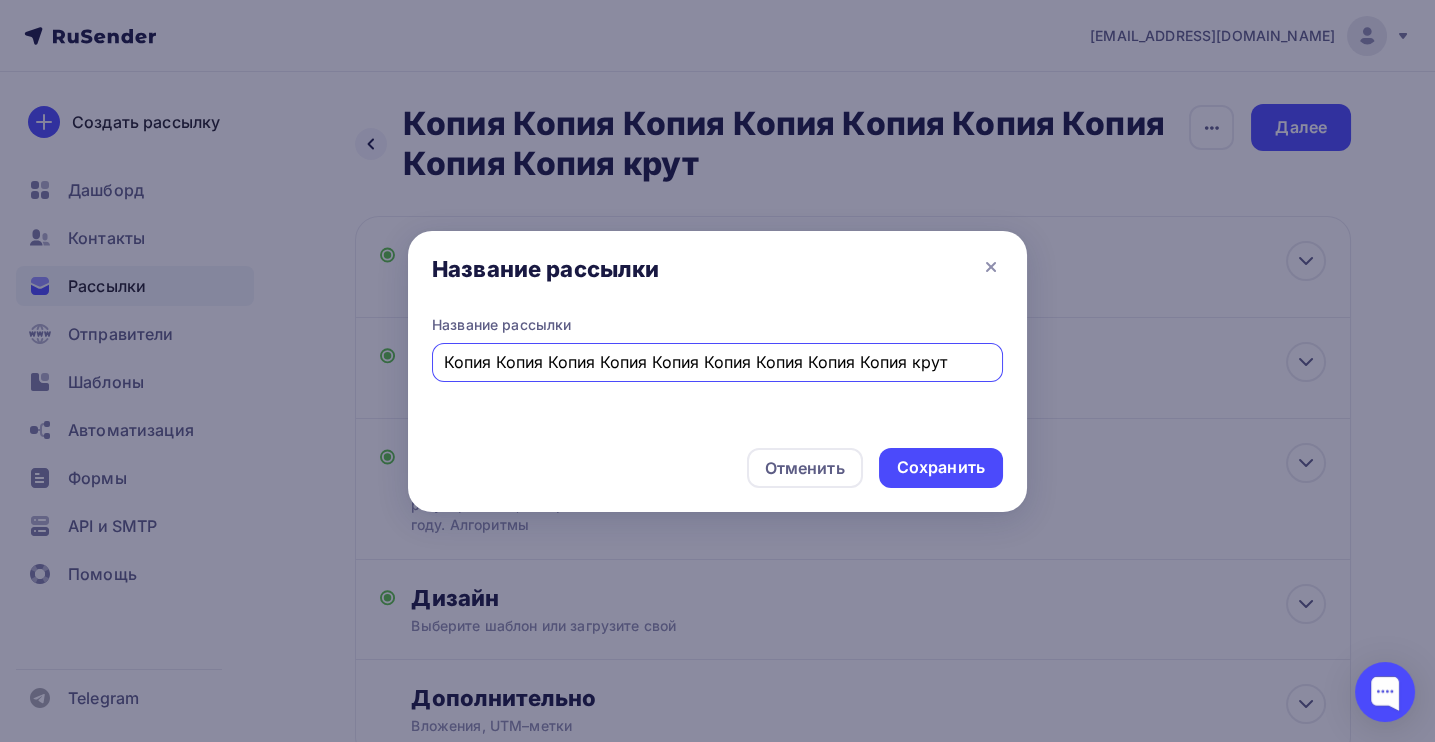 drag, startPoint x: 971, startPoint y: 364, endPoint x: 381, endPoint y: 343, distance: 590.3736 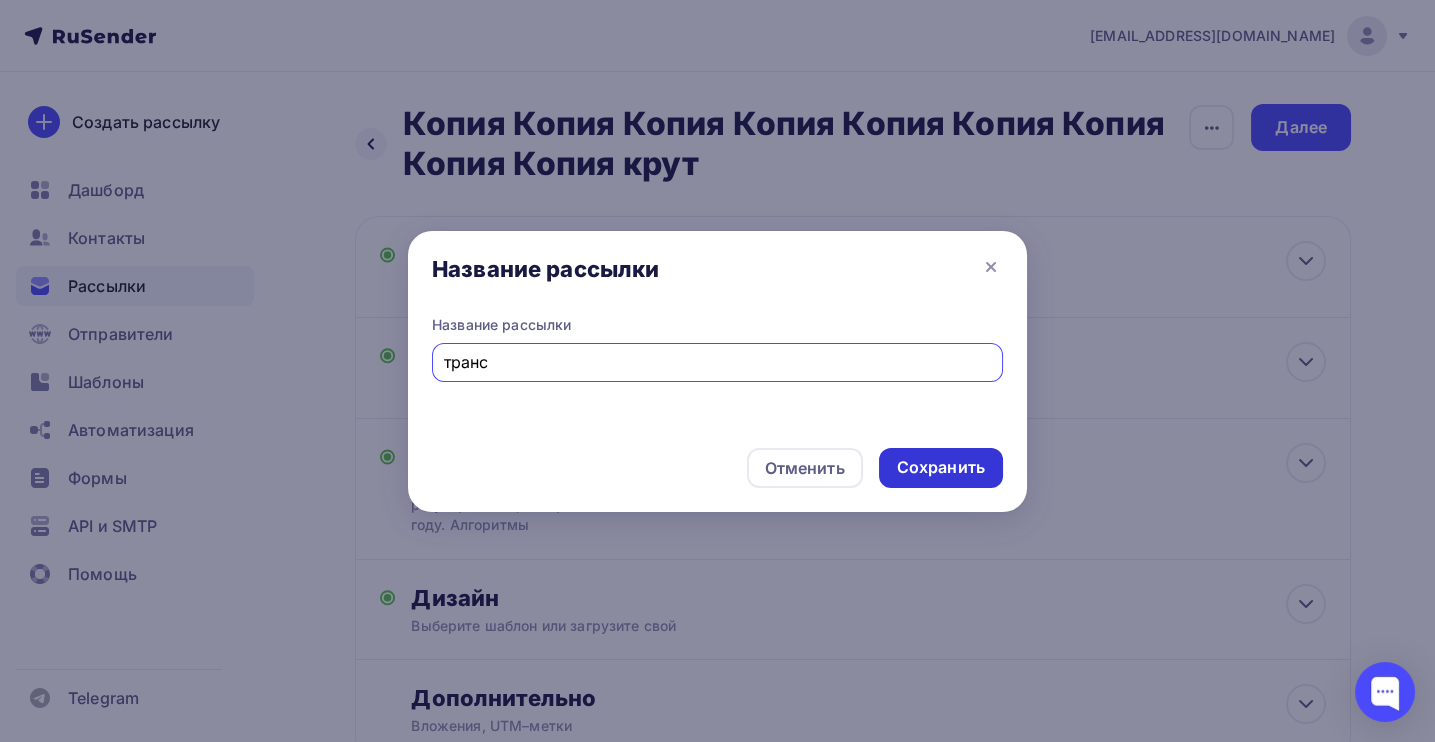 type on "транс" 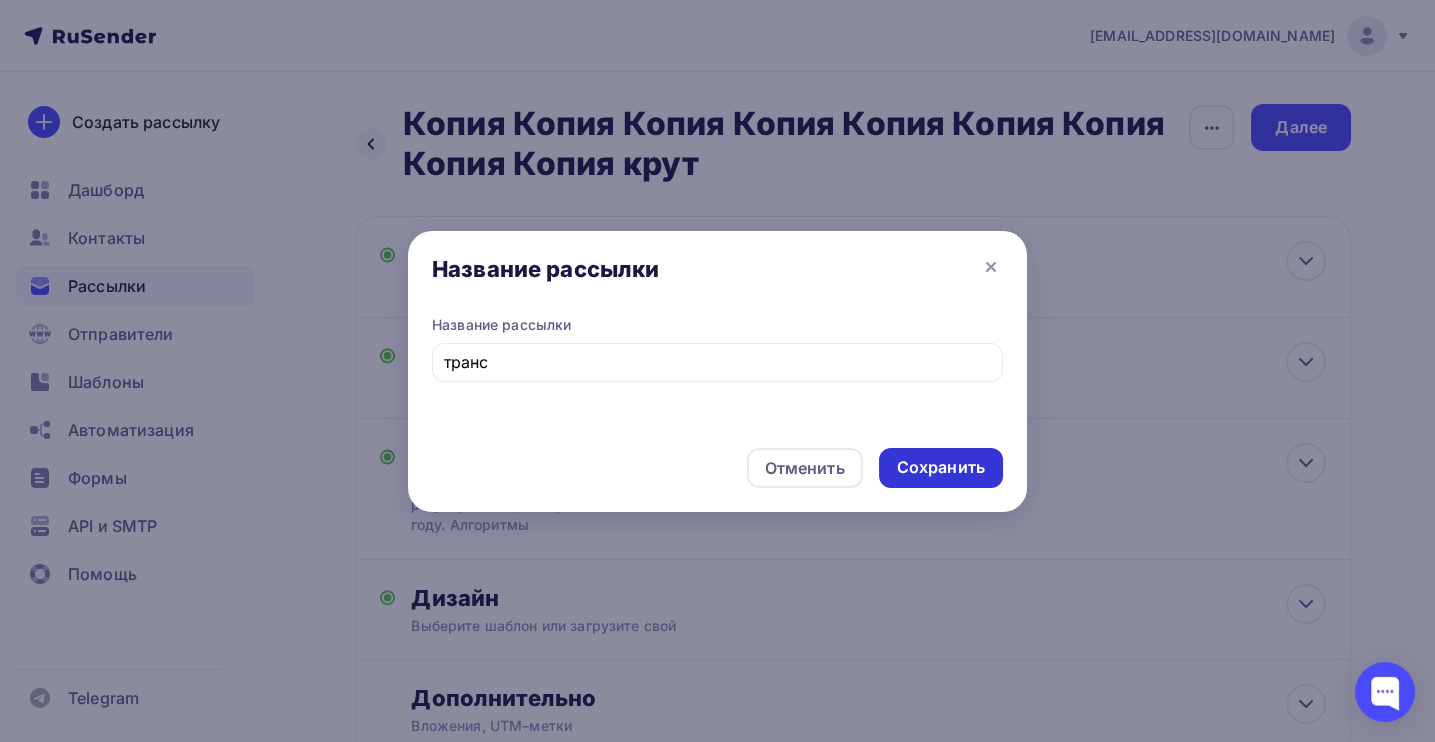 click on "Сохранить" at bounding box center [941, 467] 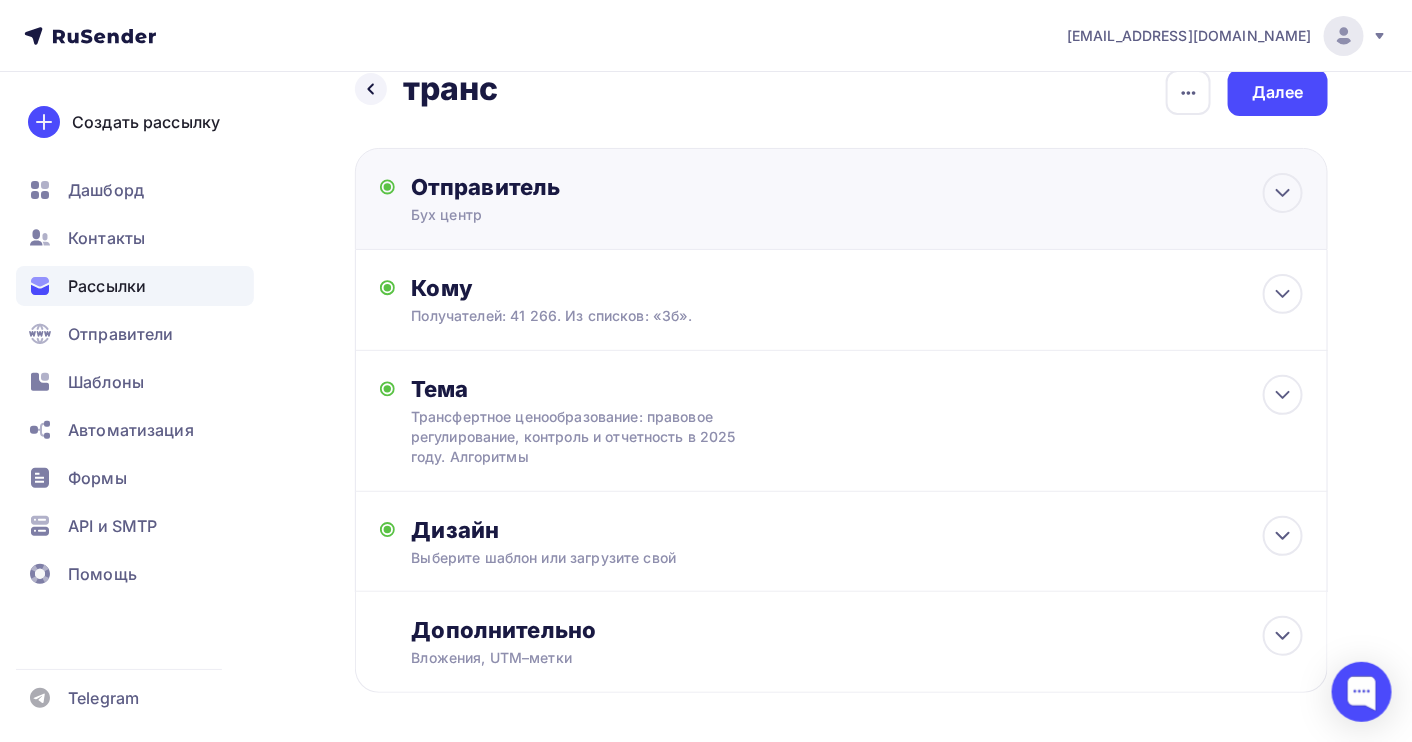scroll, scrollTop: 0, scrollLeft: 0, axis: both 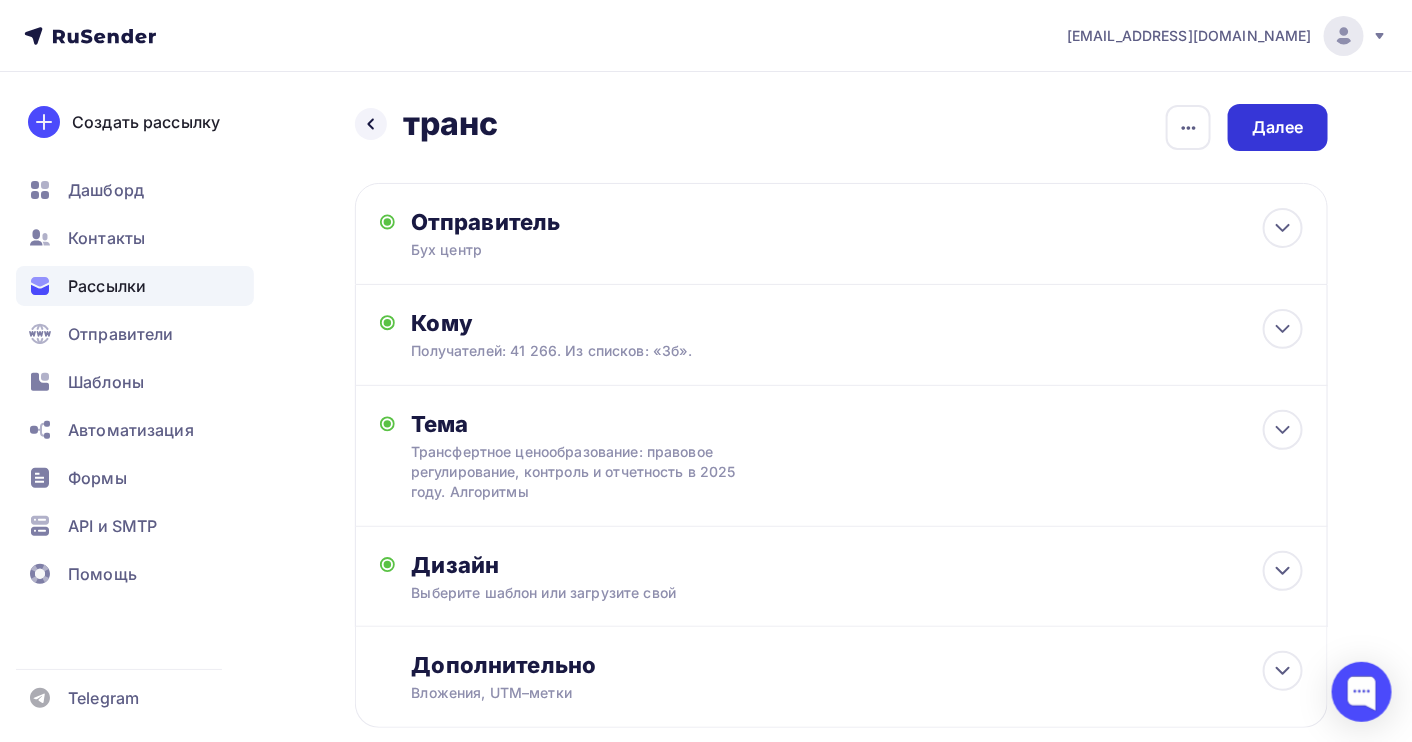 click on "Далее" at bounding box center (1278, 127) 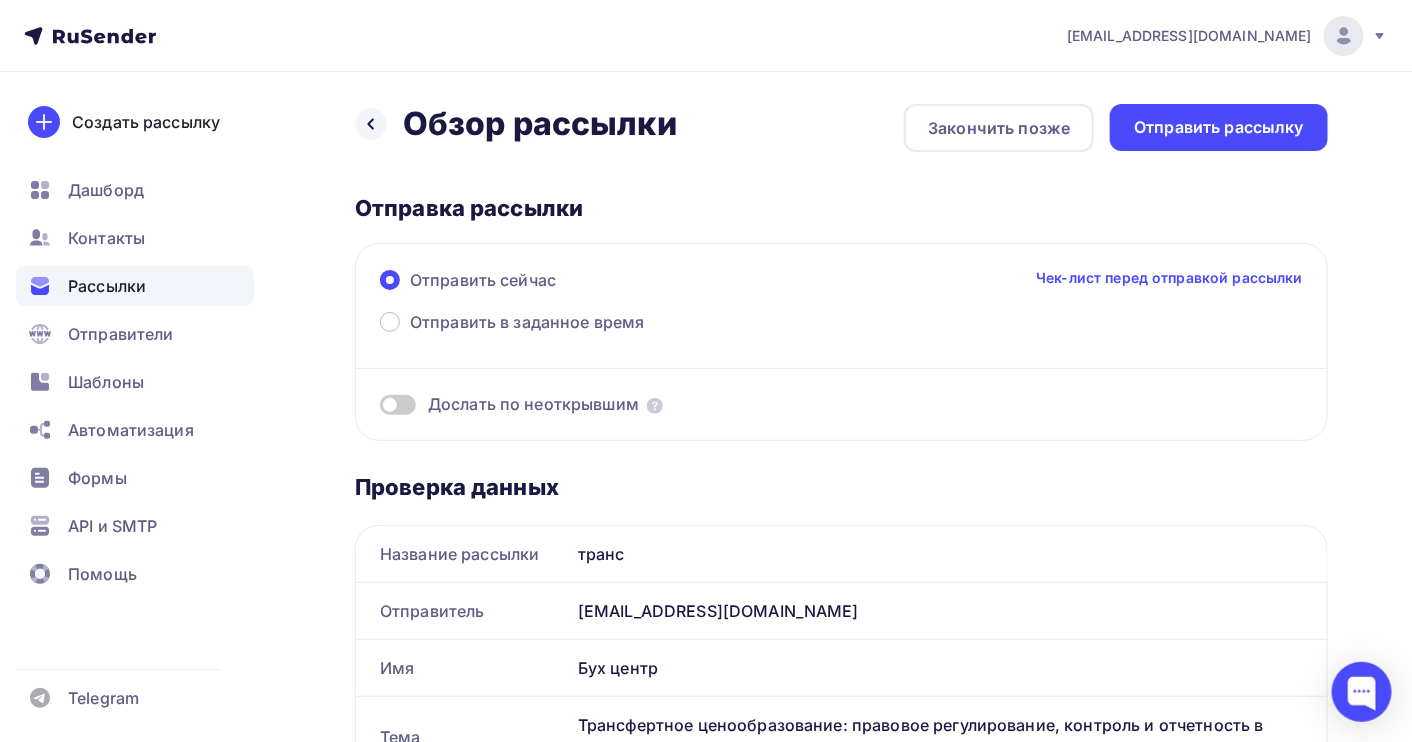 scroll, scrollTop: 0, scrollLeft: 0, axis: both 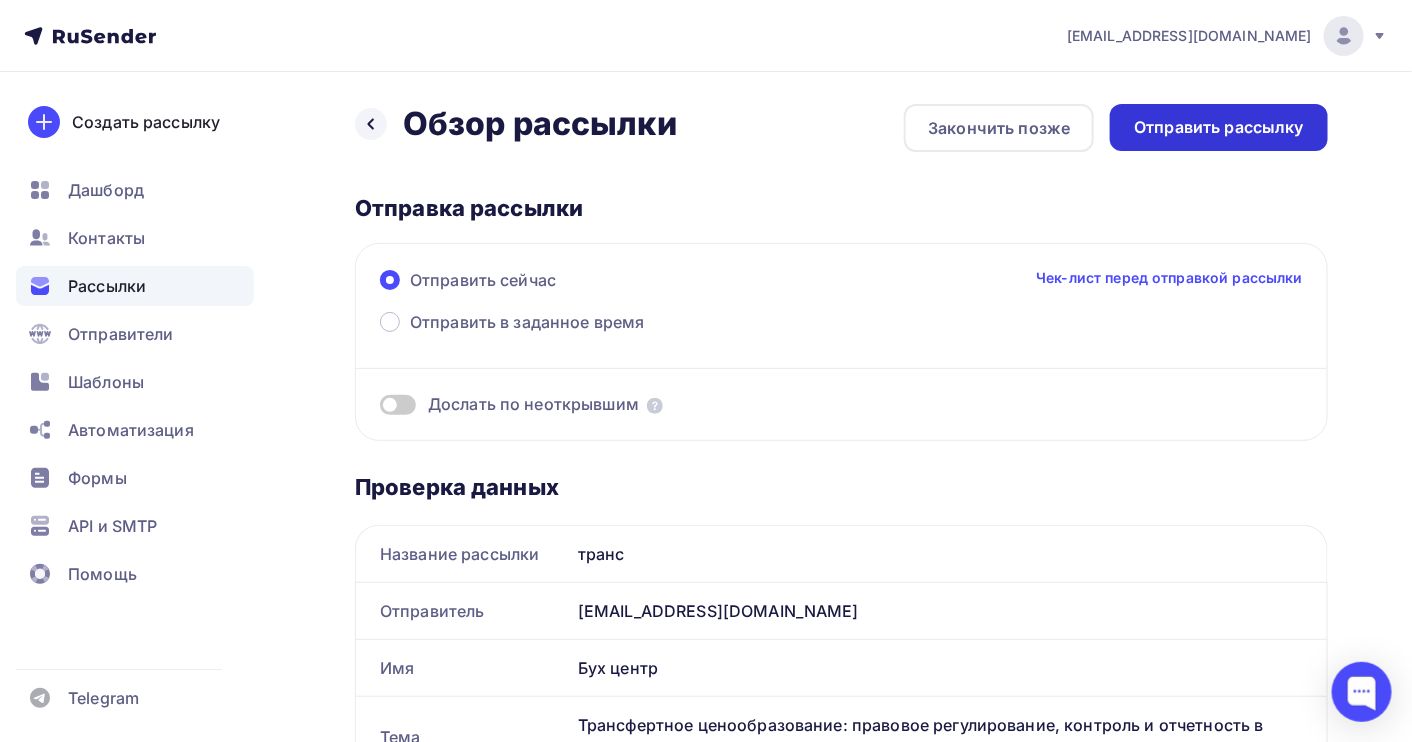 click on "Отправить рассылку" at bounding box center (1219, 127) 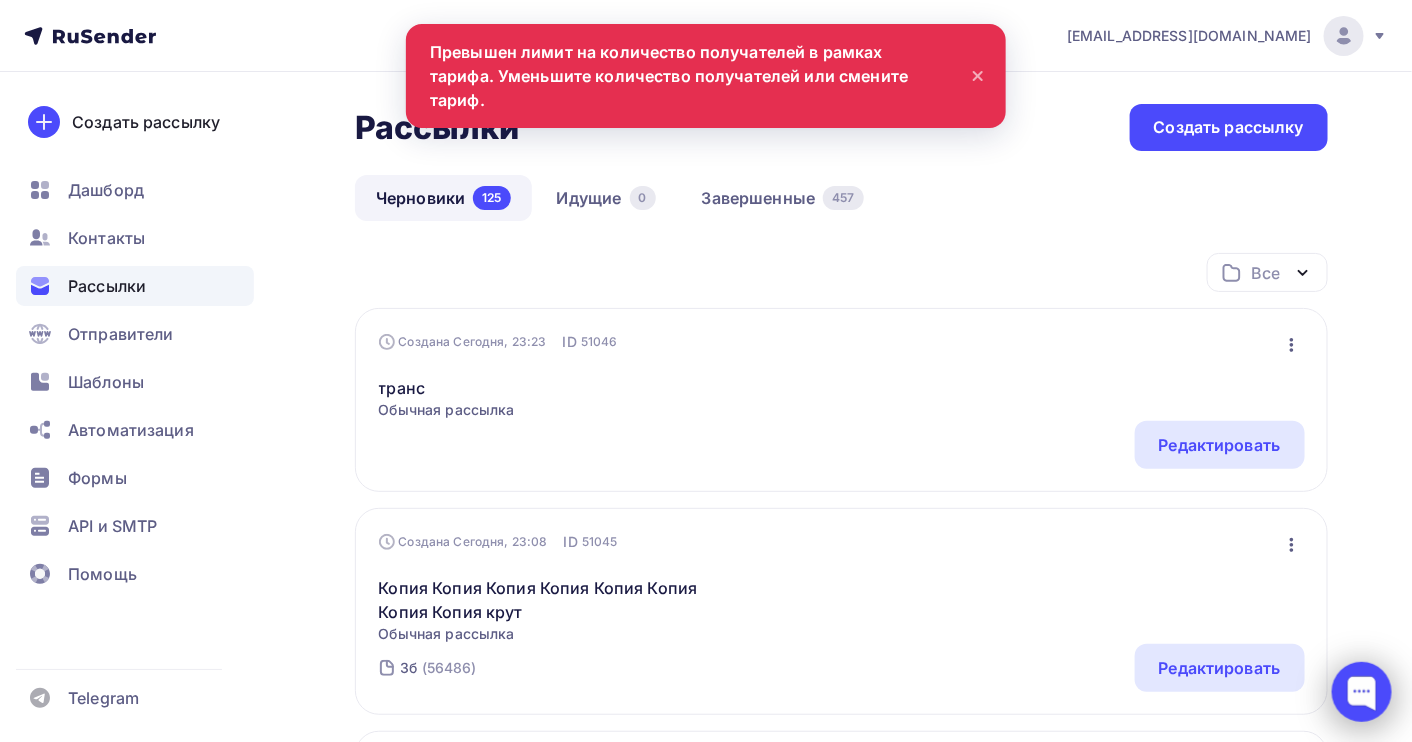 click at bounding box center [1362, 692] 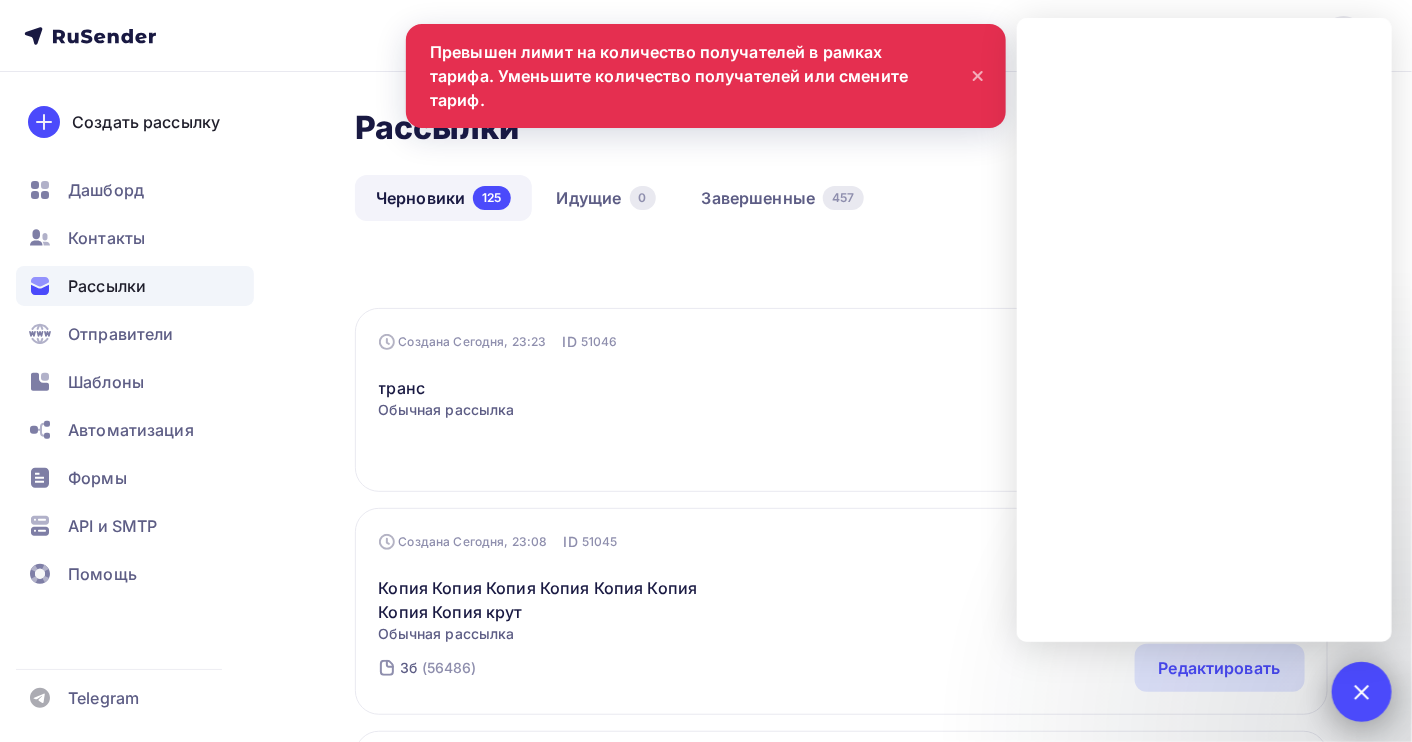 click at bounding box center [1361, 691] 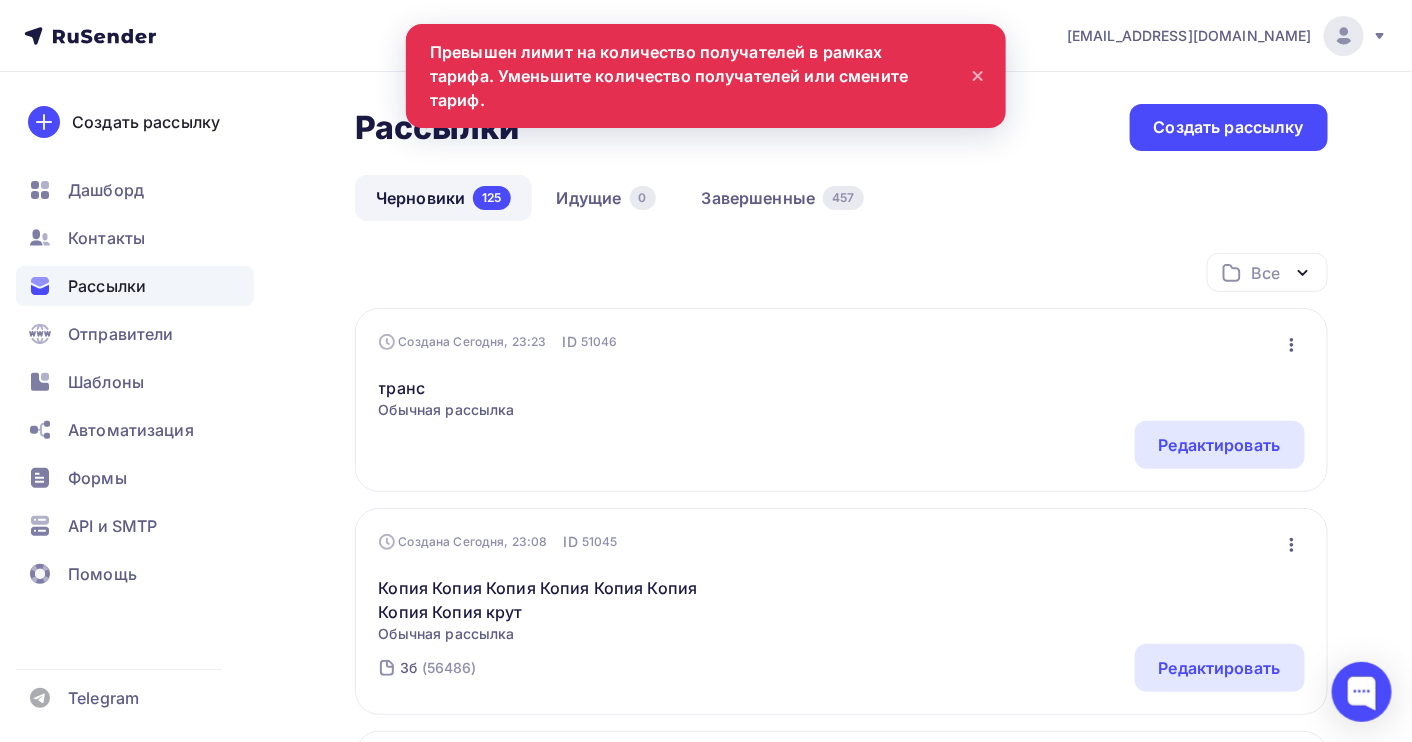click 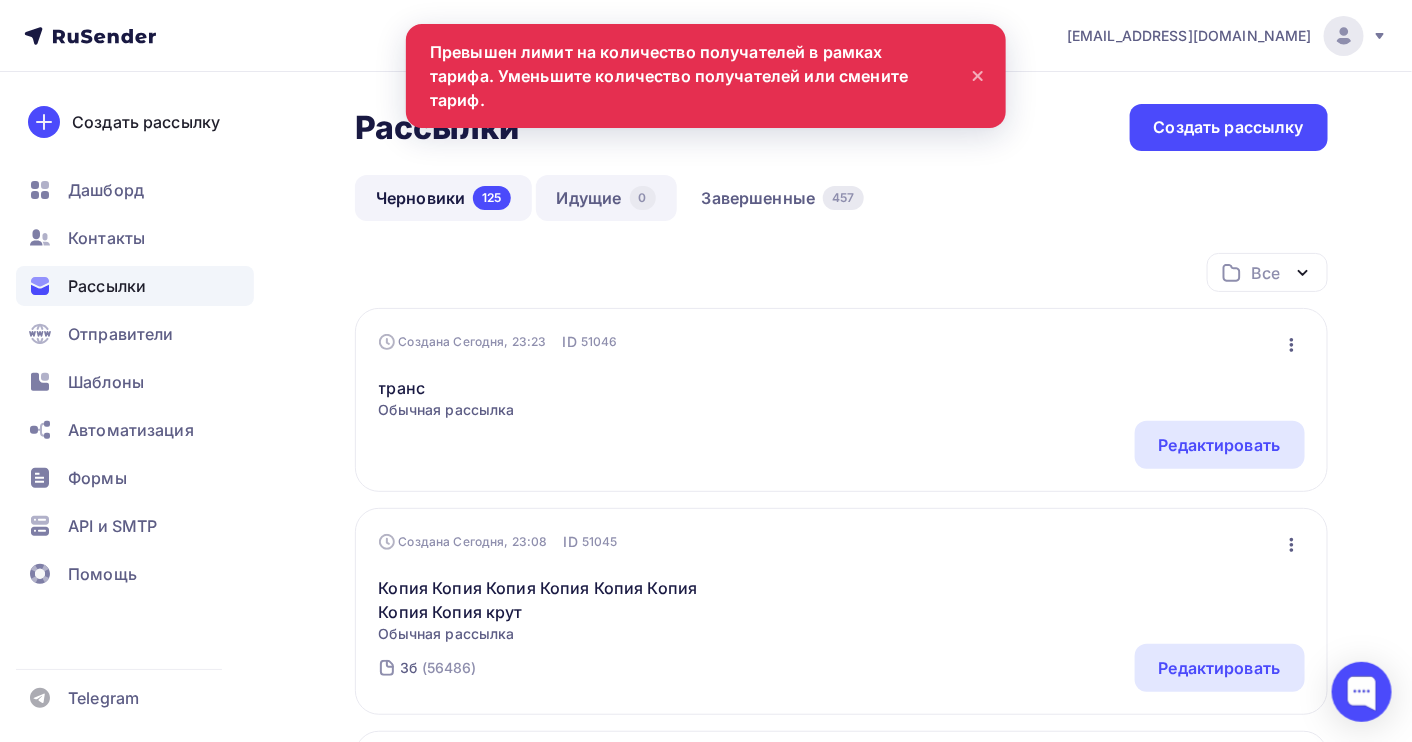 click on "Идущие
0" at bounding box center (606, 198) 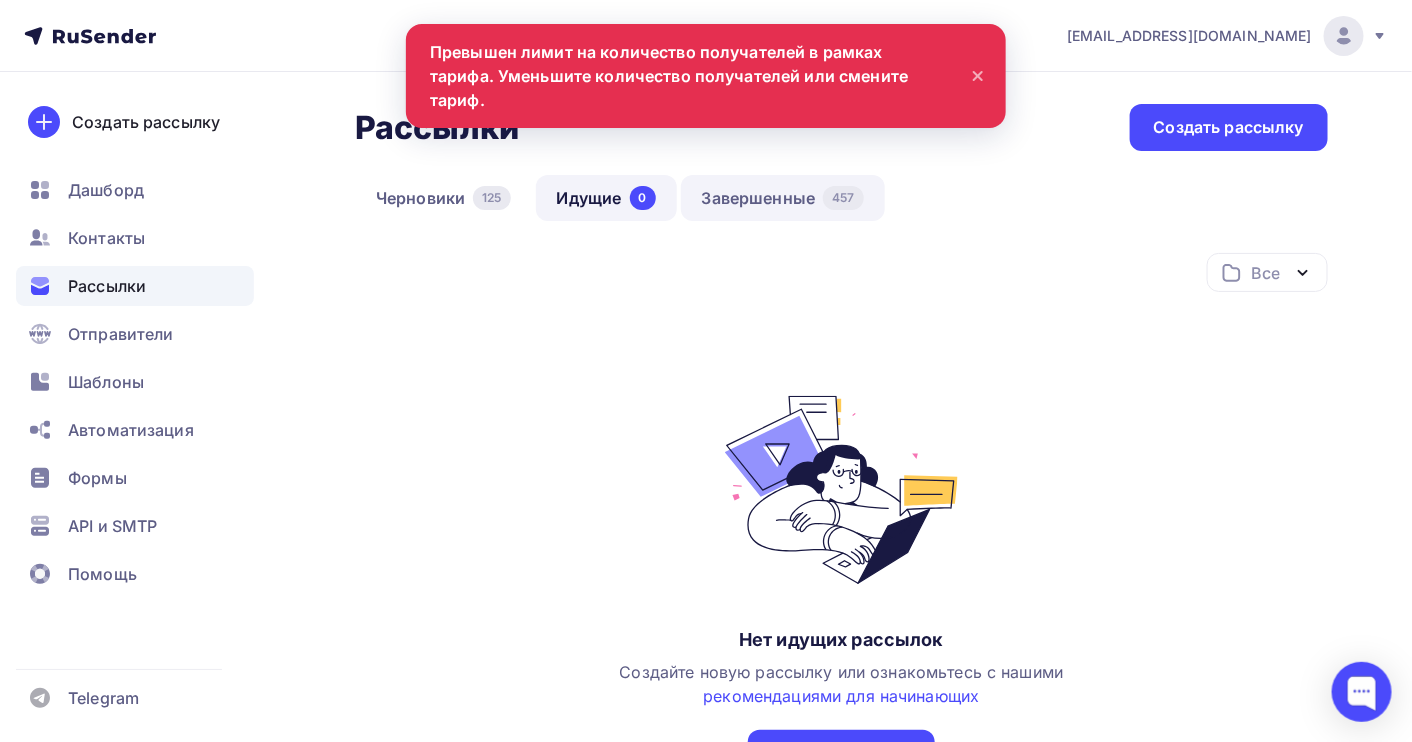 click on "Завершенные
457" at bounding box center (783, 198) 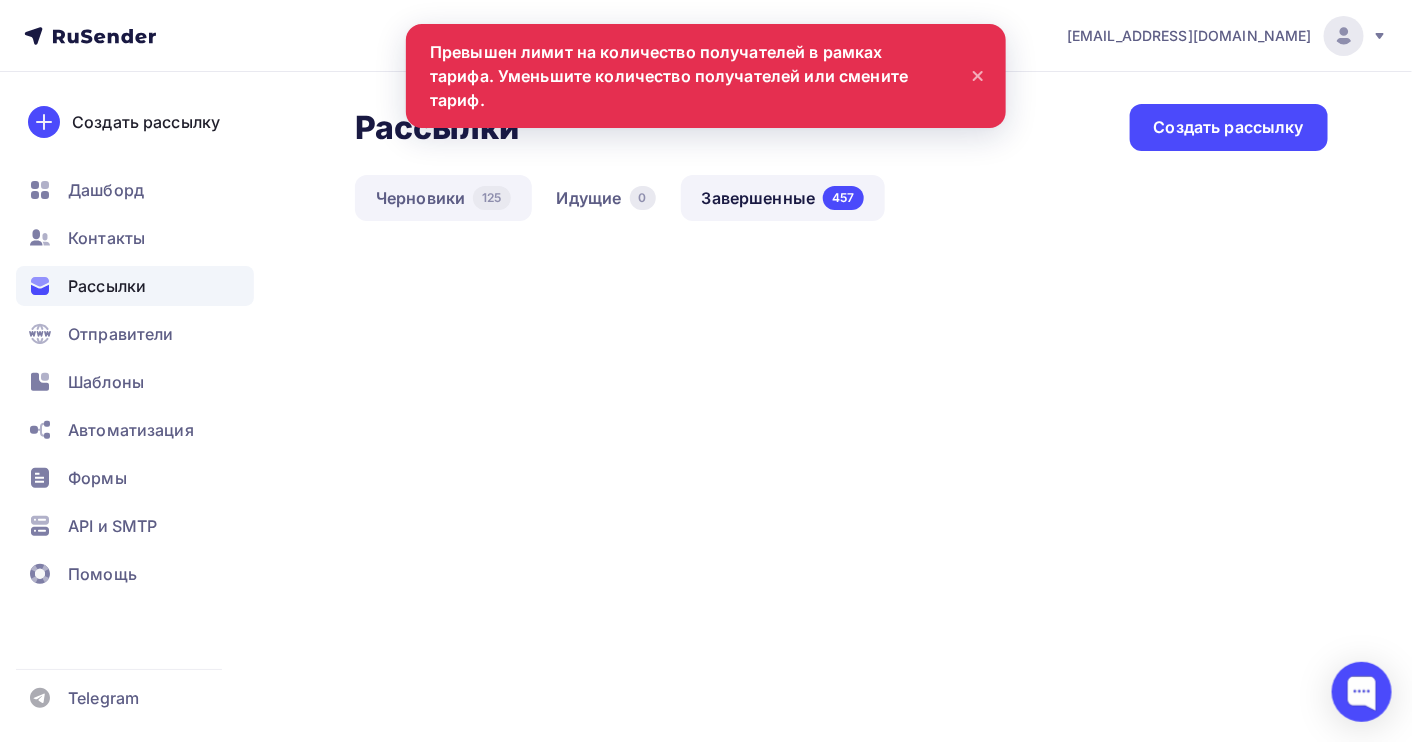 click on "Черновики
125" at bounding box center (443, 198) 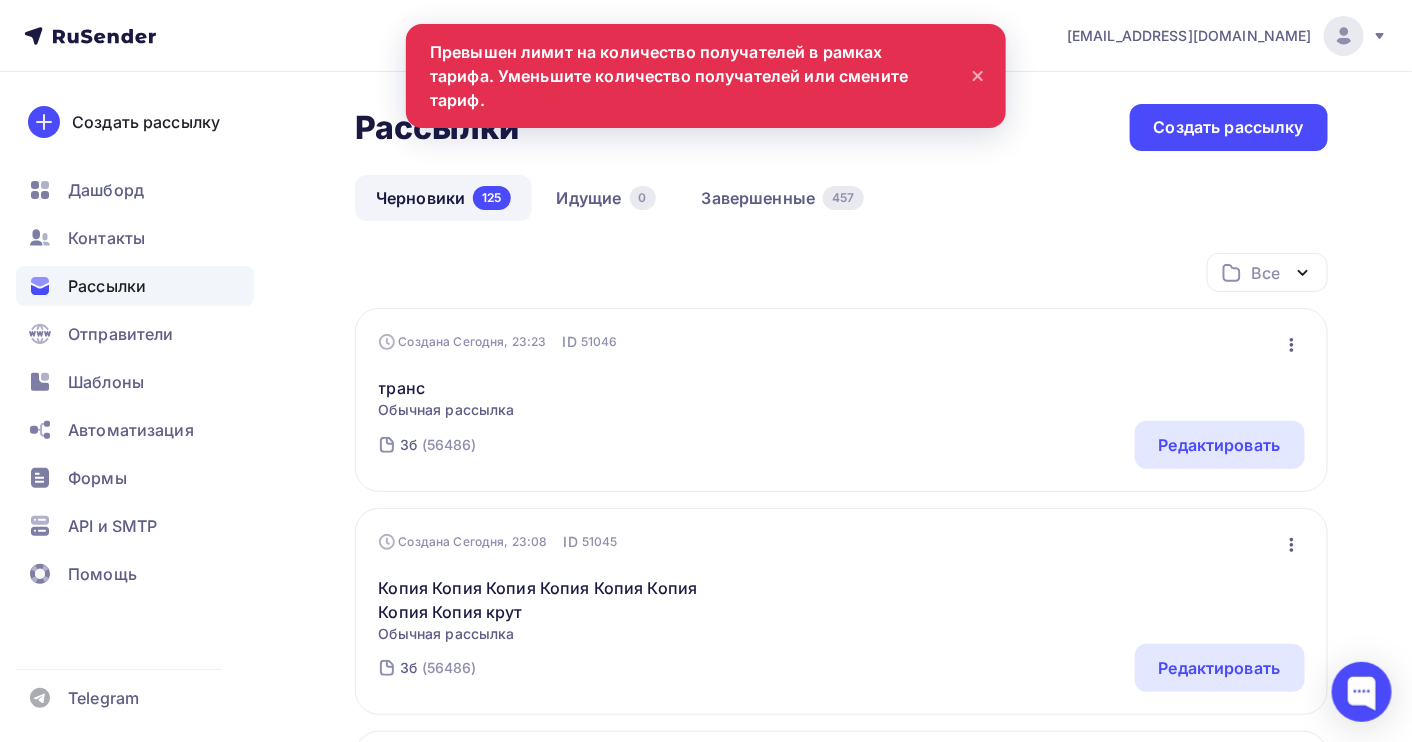 click 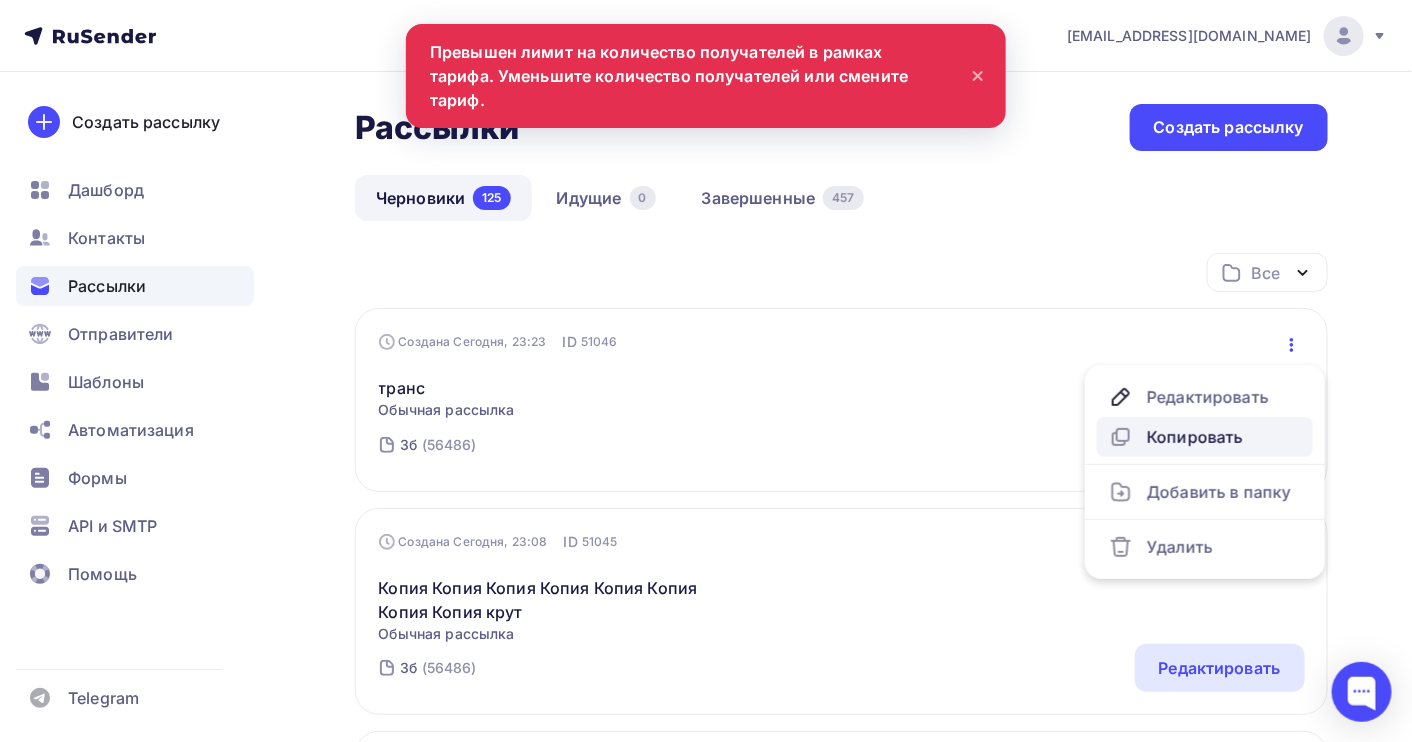 click on "Копировать" at bounding box center [1205, 437] 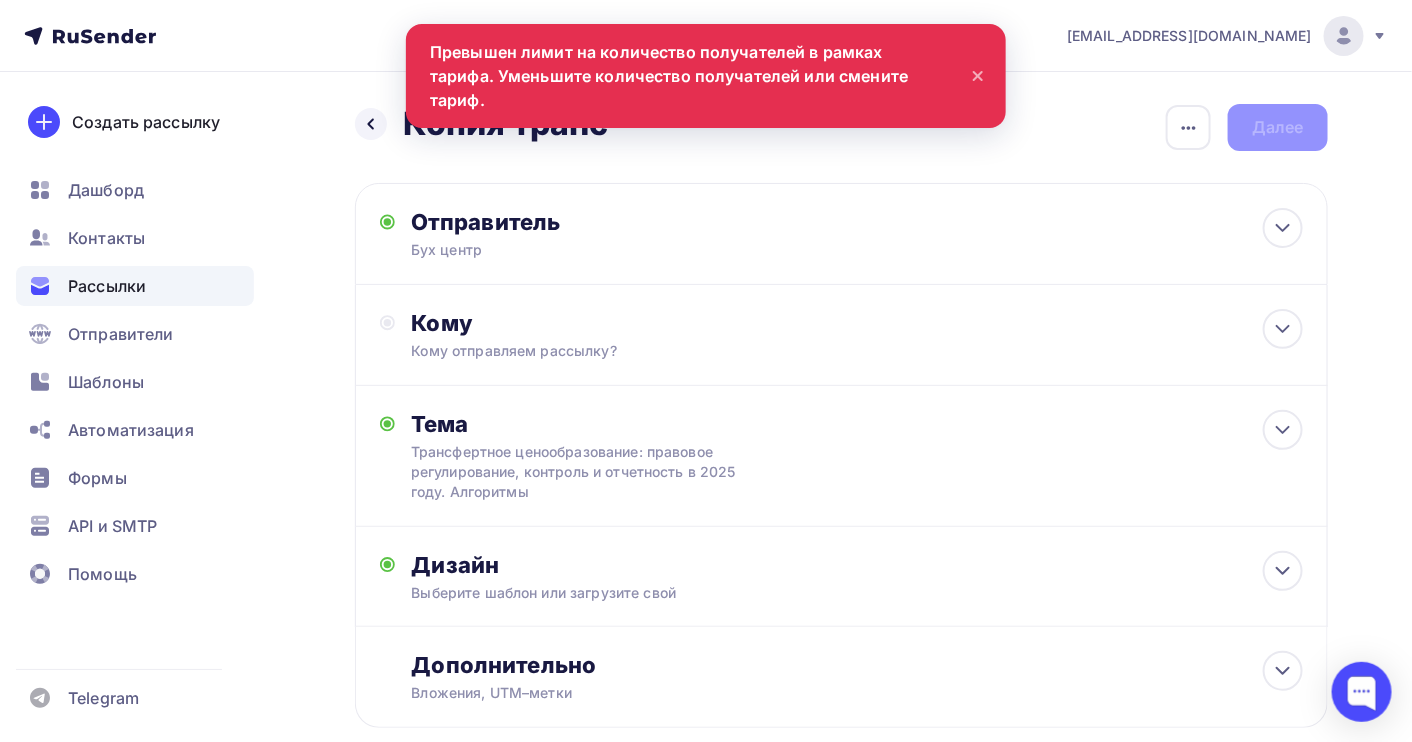 click on "Кому" at bounding box center [857, 323] 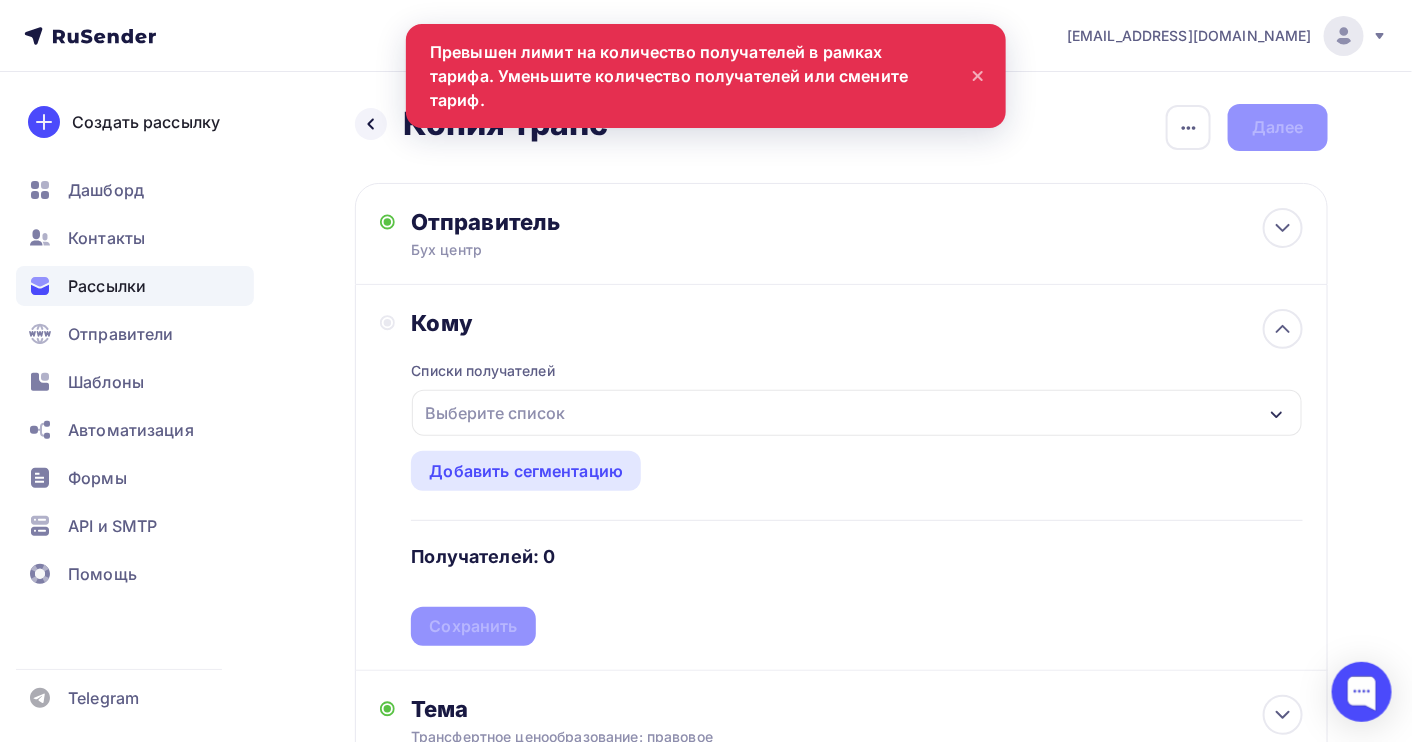 click on "Выберите список" at bounding box center (857, 413) 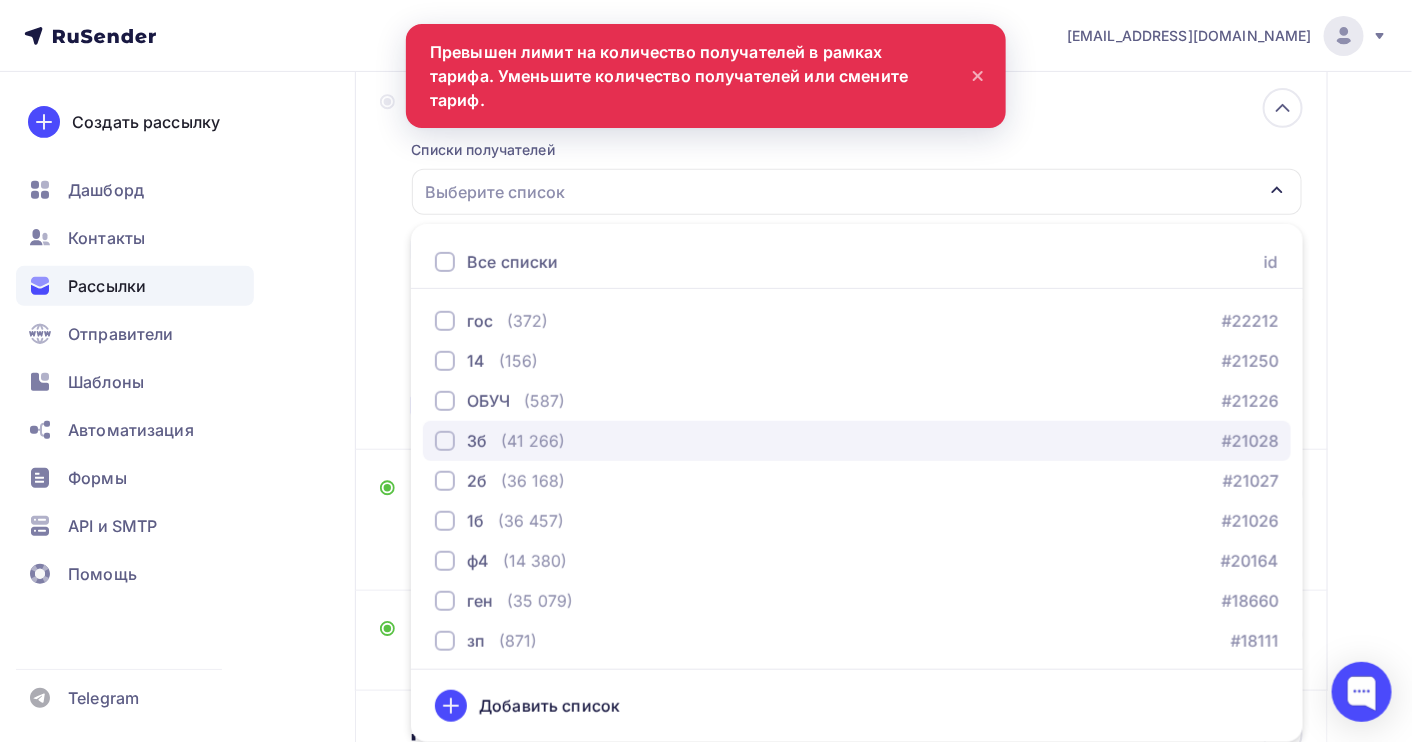 click on "3б
(41 266)
#21028" at bounding box center (857, 441) 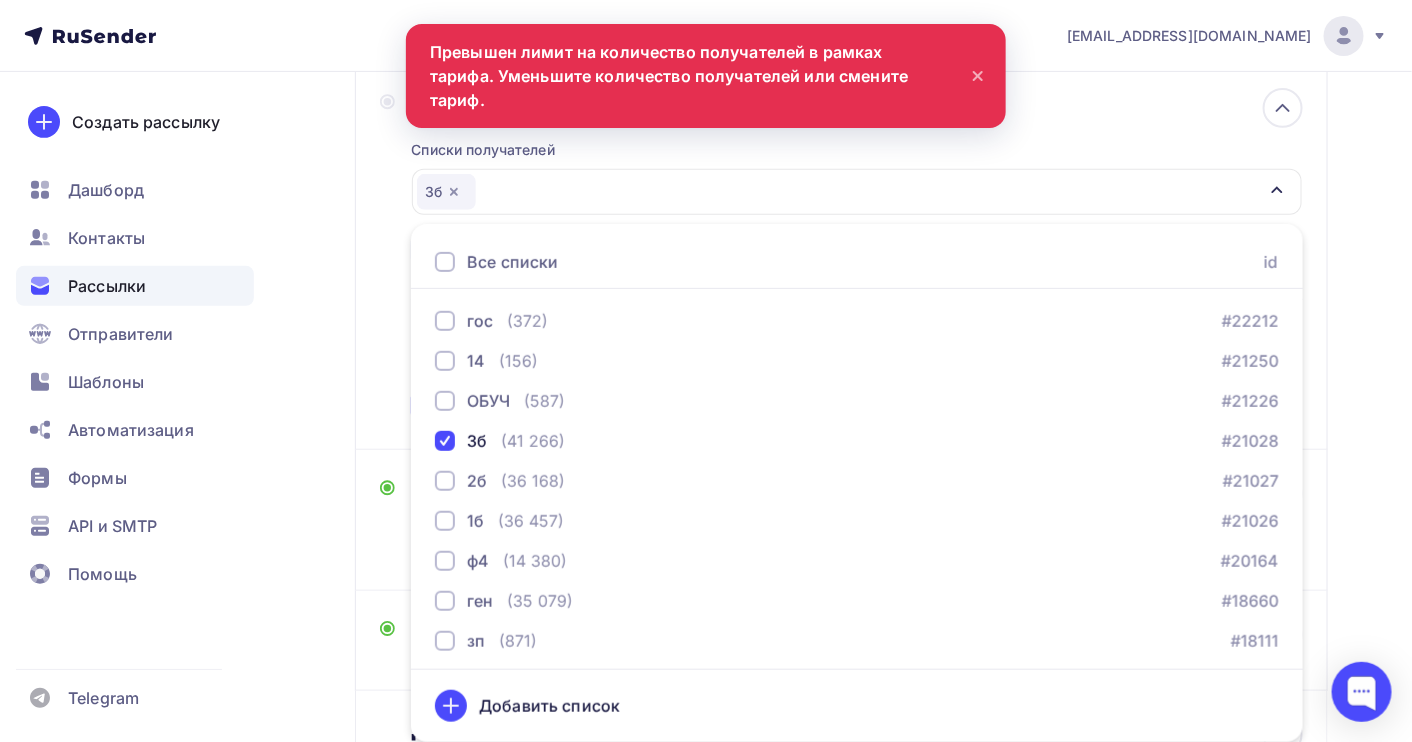 click on "Назад
Копия  транс
Копия  транс
Закончить позже
Переименовать рассылку
Удалить
Далее
Отправитель
Бух центр
Email  *
[EMAIL_ADDRESS][DOMAIN_NAME]
[EMAIL_ADDRESS][DOMAIN_NAME]           [EMAIL_ADDRESS][DOMAIN_NAME]               Добавить отправителя
Рекомендуем  добавить почту на домене , чтобы рассылка не попала в «Спам»
Имя                 Сохранить
Предпросмотр может отличаться  в зависимости от почтового клиента" at bounding box center (706, 386) 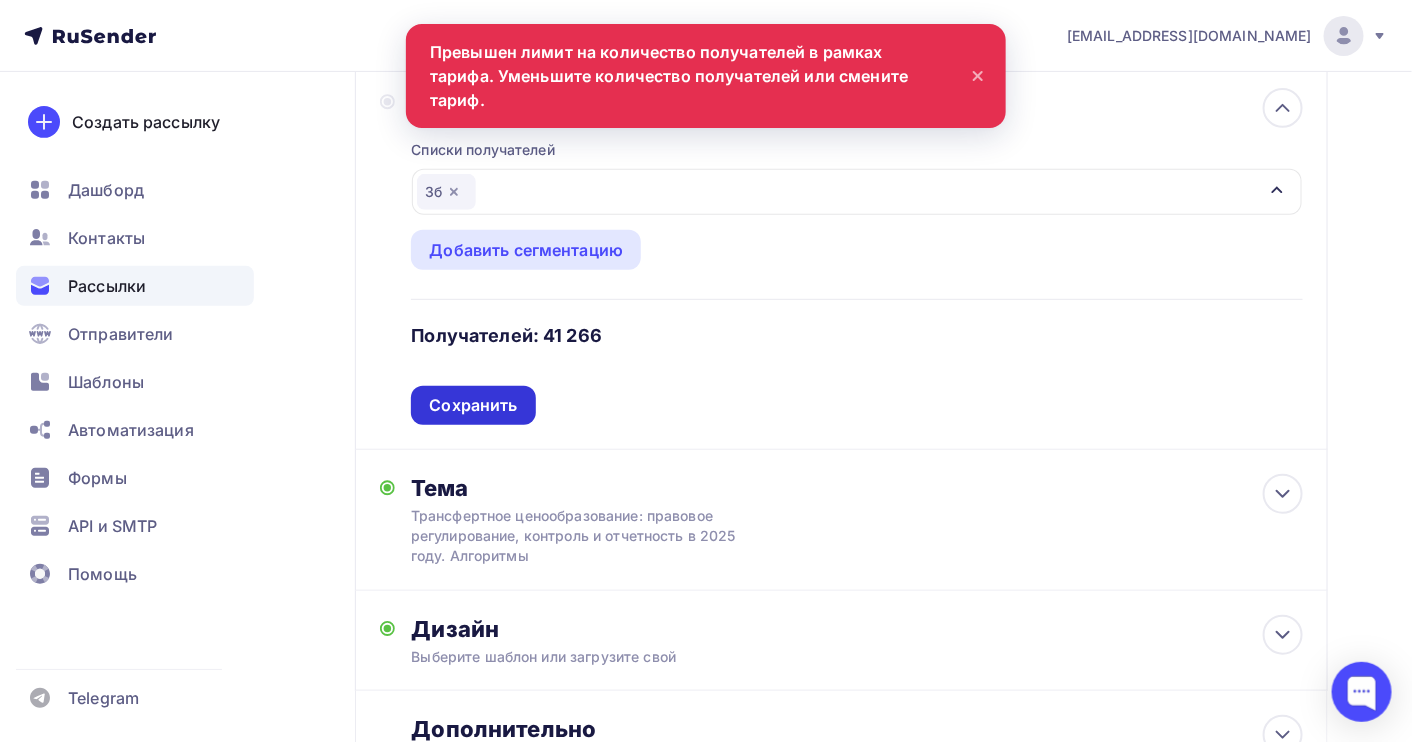 click on "Сохранить" at bounding box center [473, 405] 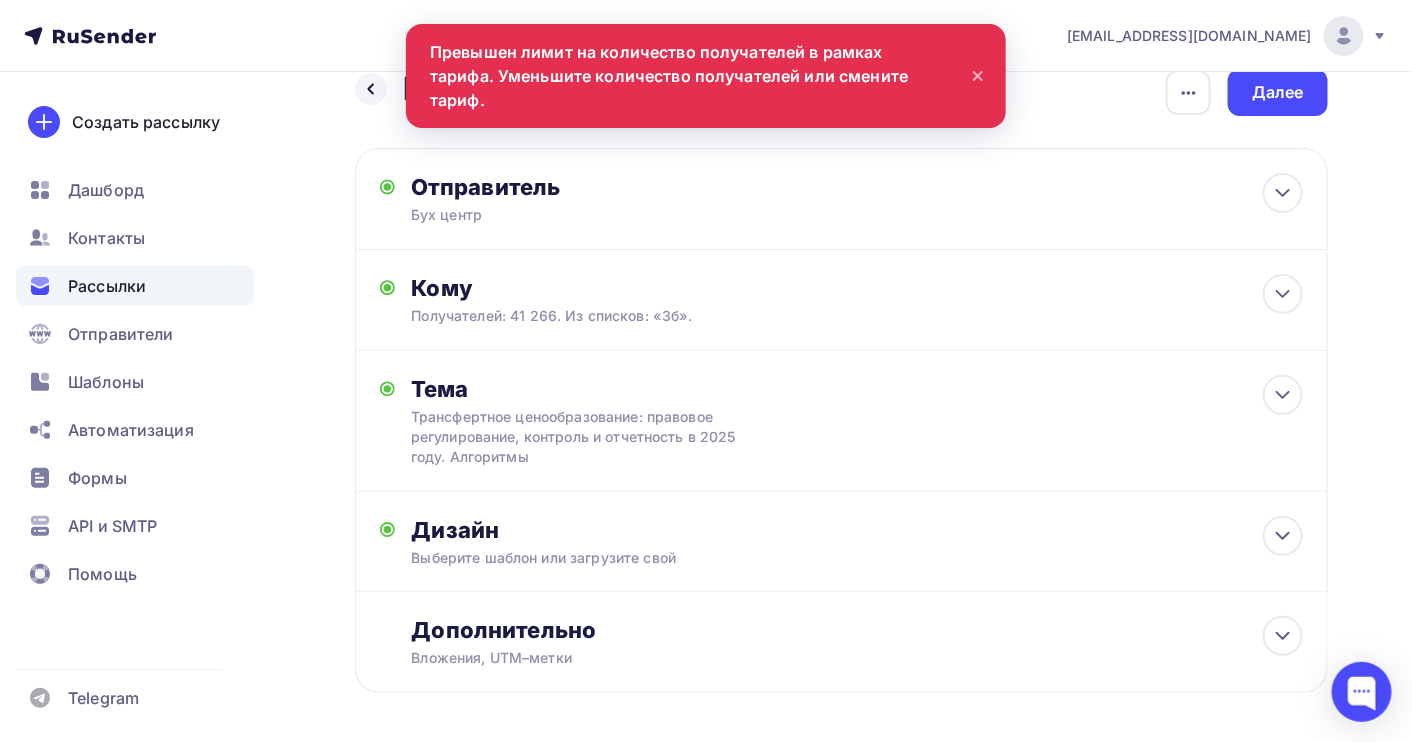 scroll, scrollTop: 0, scrollLeft: 0, axis: both 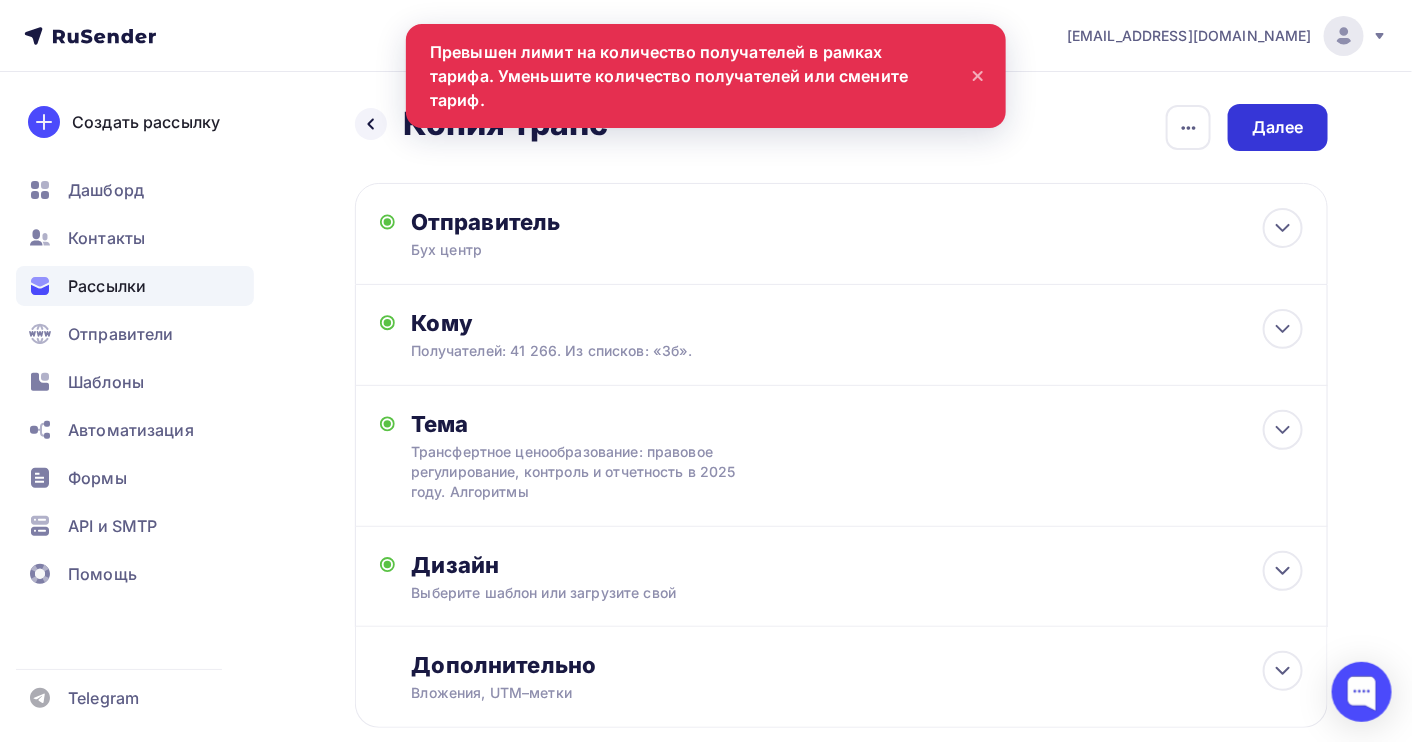 click on "Далее" at bounding box center [1278, 127] 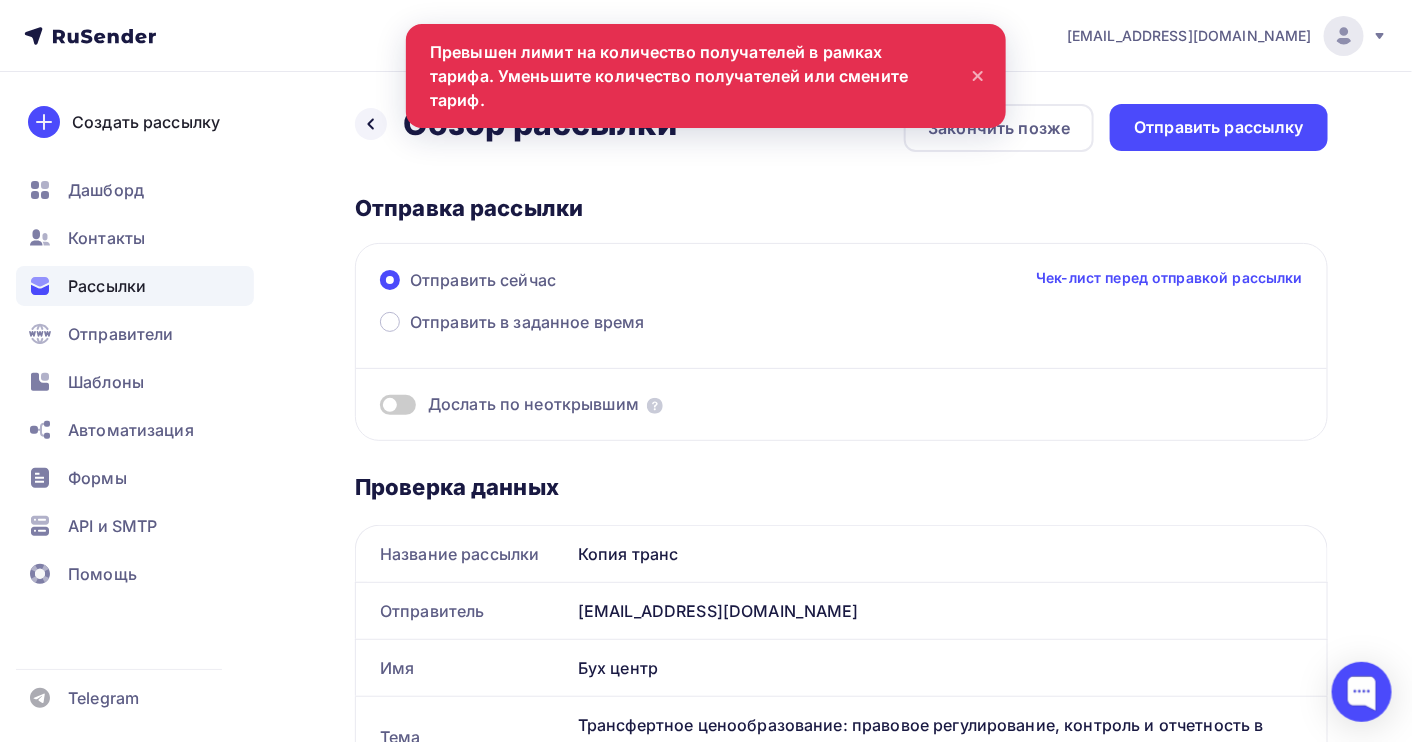 scroll, scrollTop: 0, scrollLeft: 0, axis: both 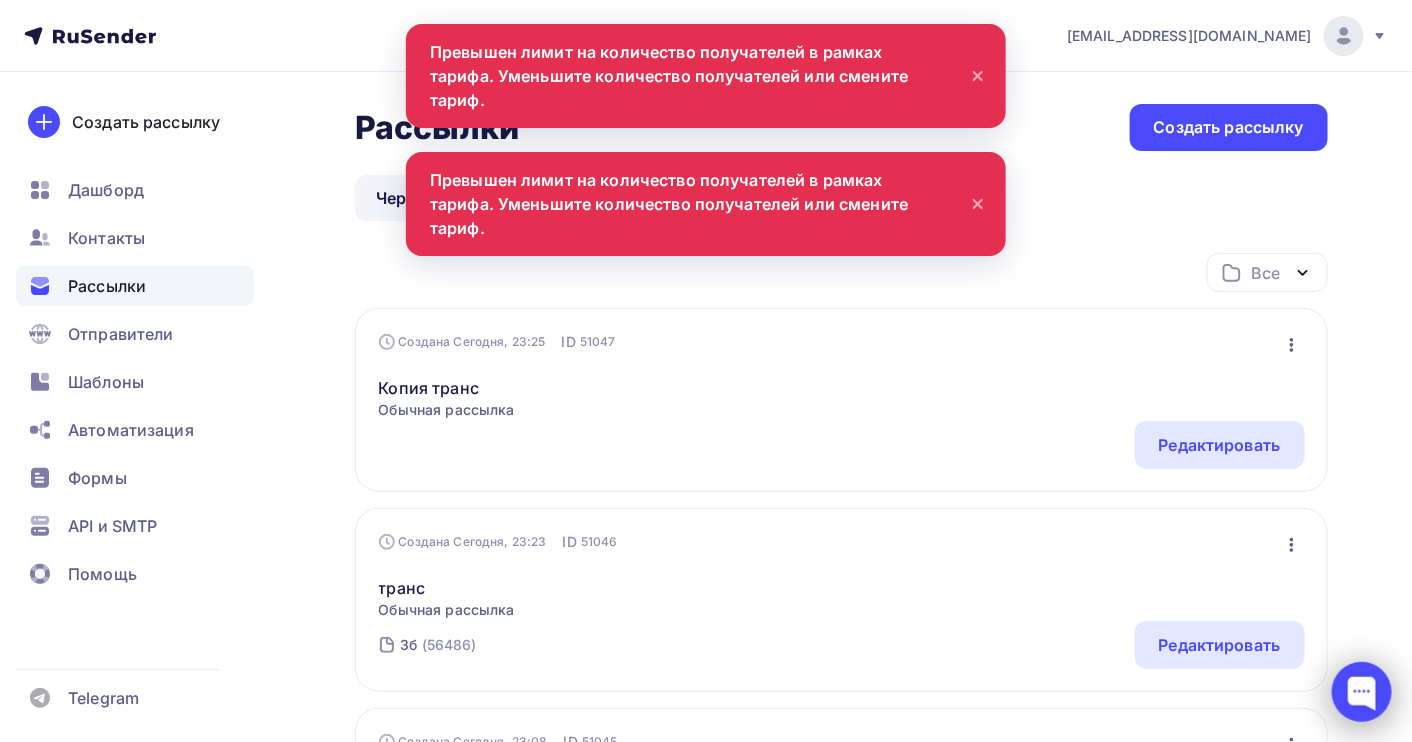 click at bounding box center [1362, 692] 